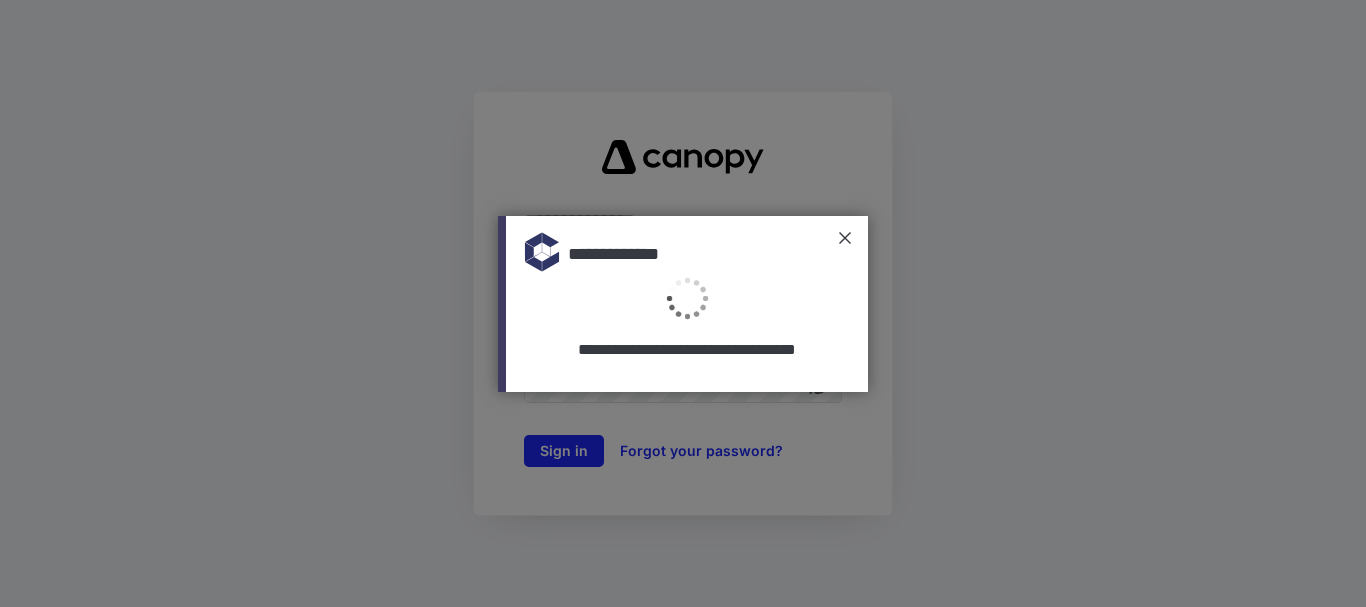 scroll, scrollTop: 0, scrollLeft: 0, axis: both 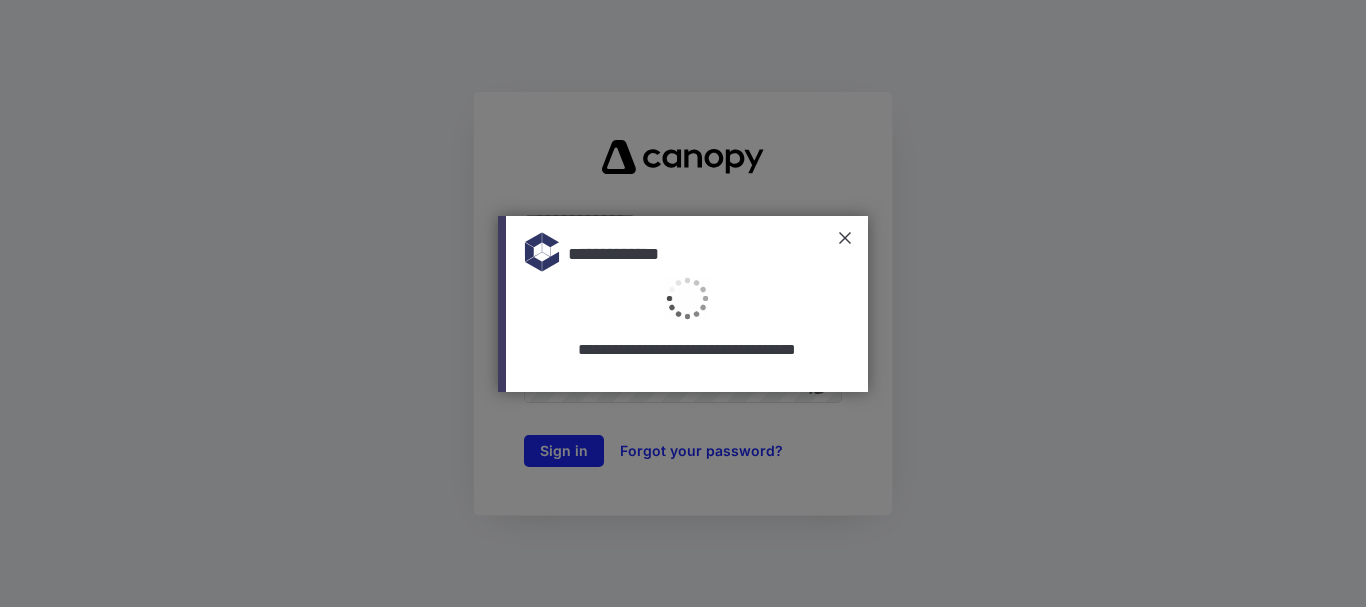 type on "**********" 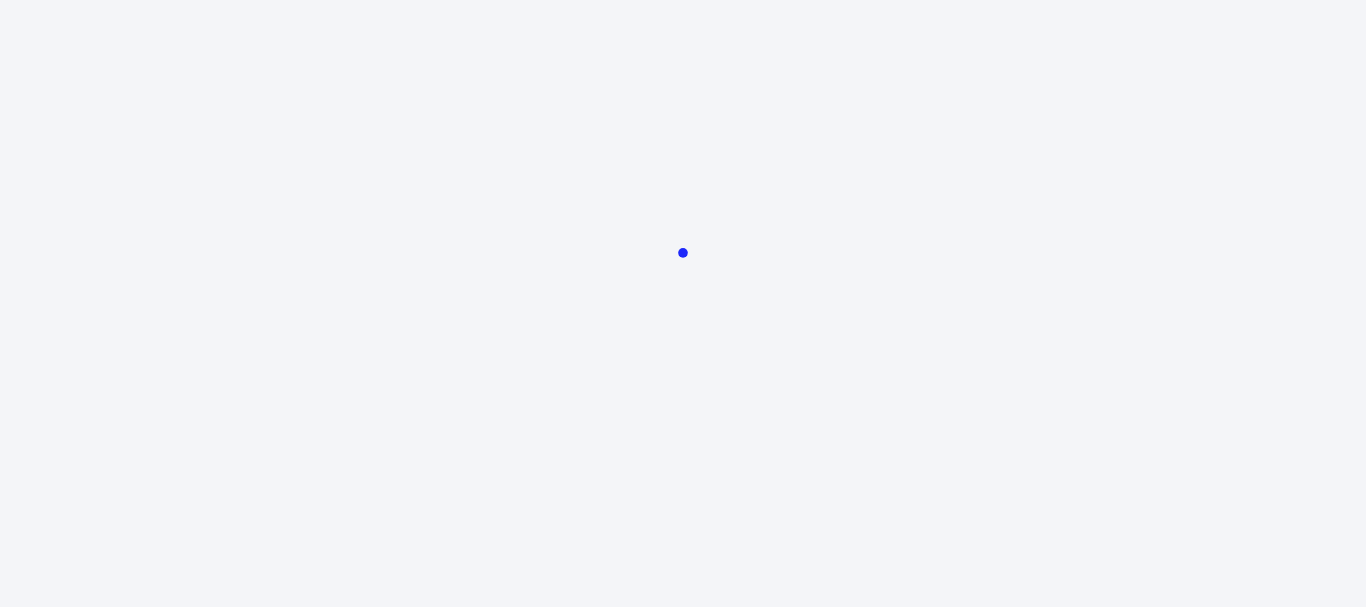 scroll, scrollTop: 0, scrollLeft: 0, axis: both 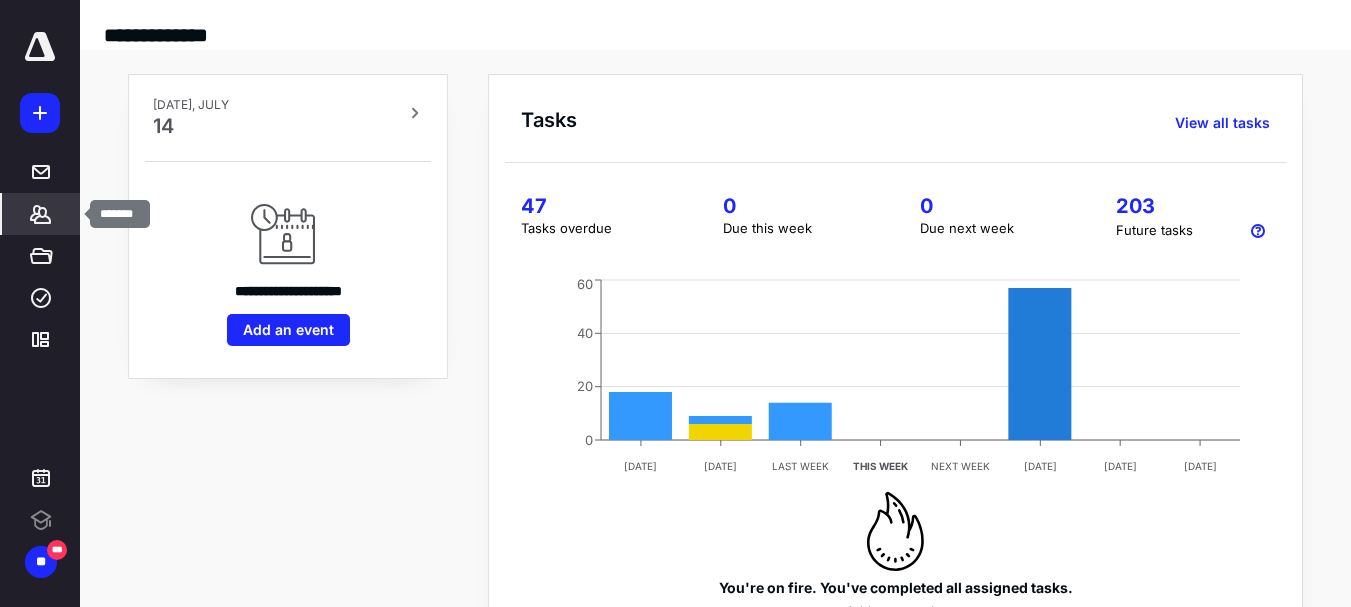 click 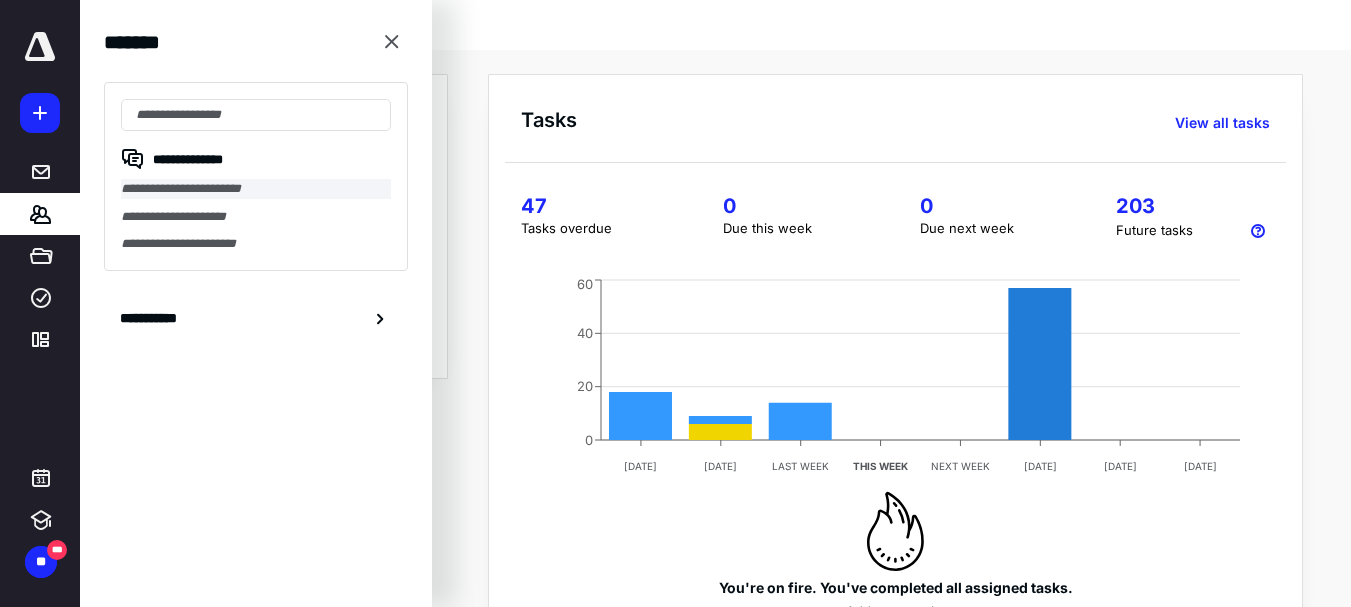 click on "**********" at bounding box center (256, 189) 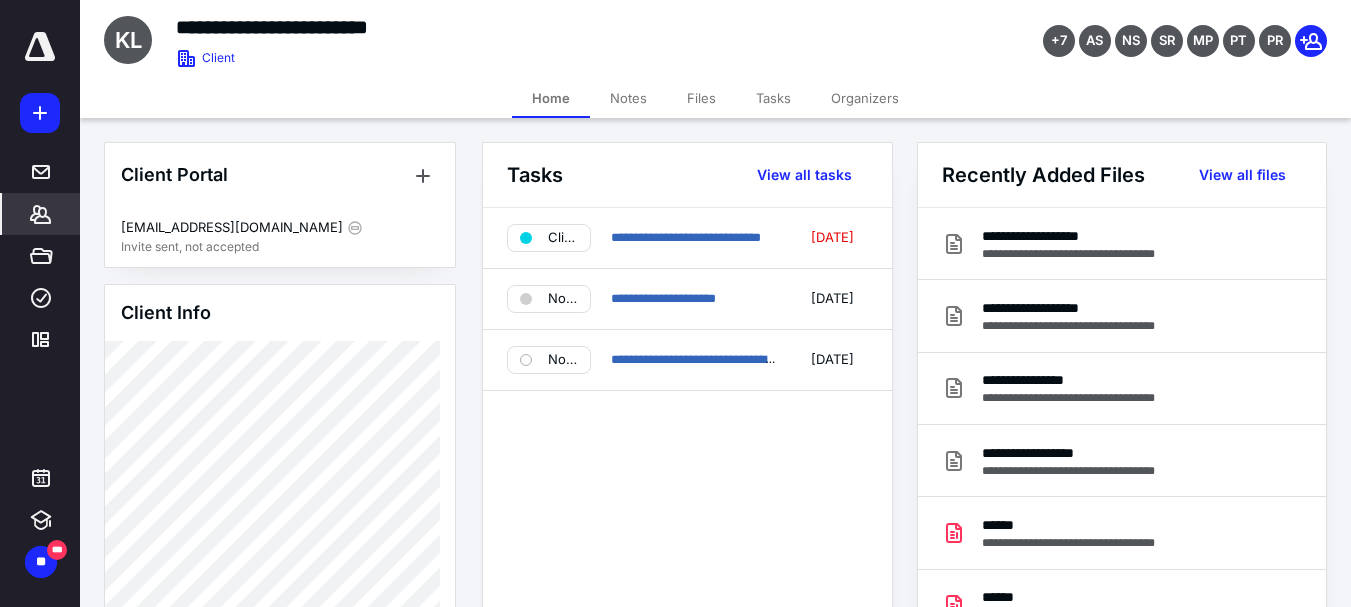 click on "Files" at bounding box center (701, 98) 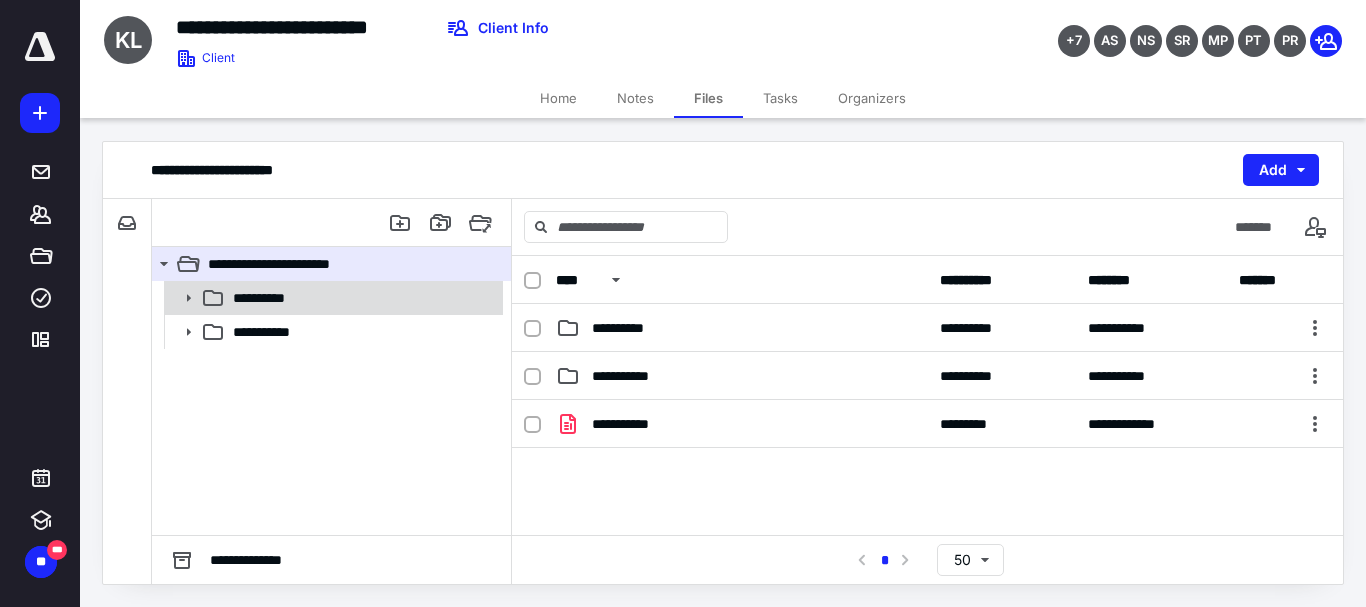 click on "**********" at bounding box center (332, 298) 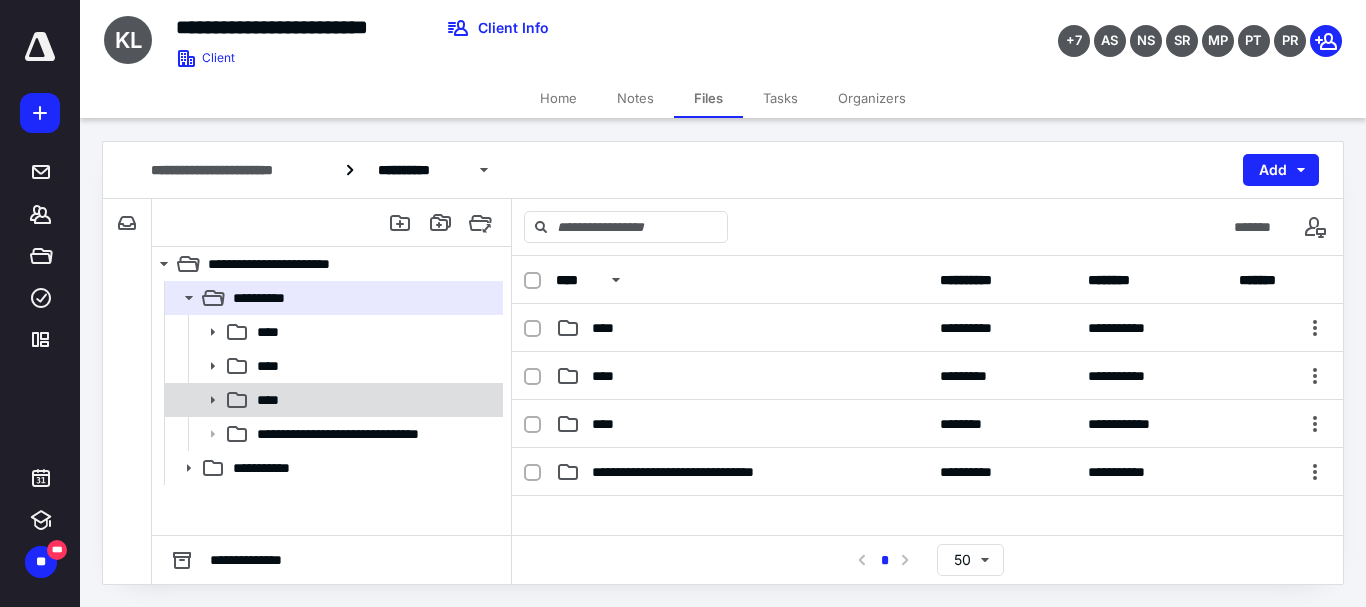 click on "****" at bounding box center [374, 400] 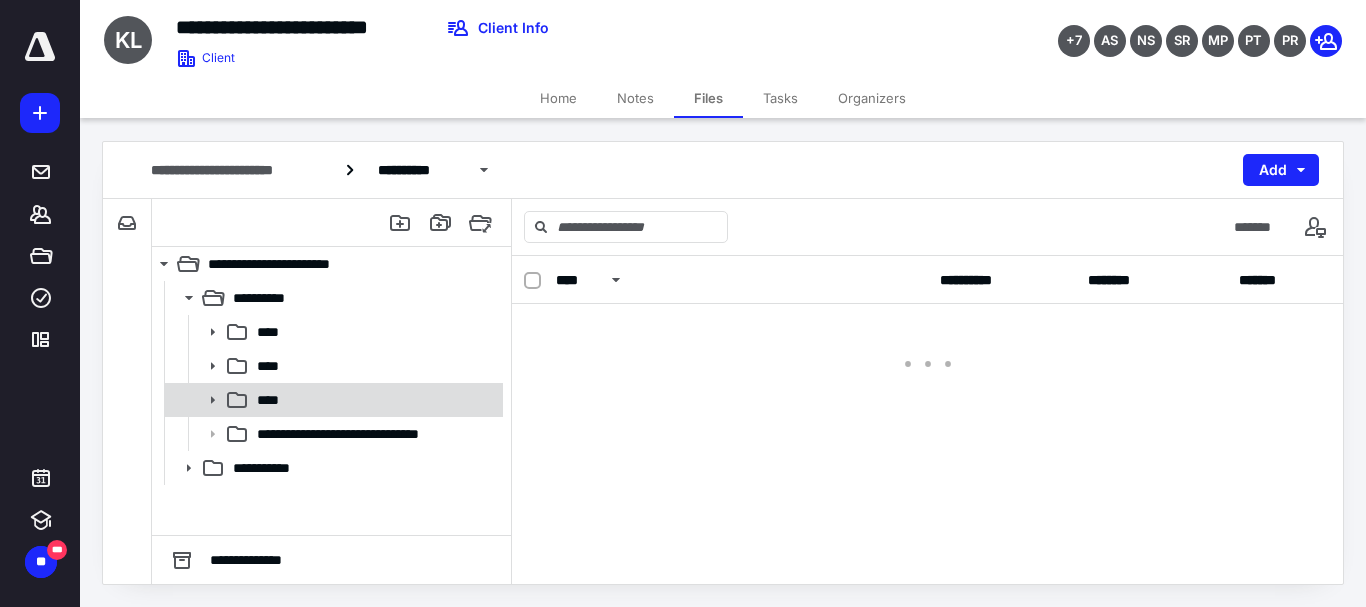 click on "****" at bounding box center (374, 400) 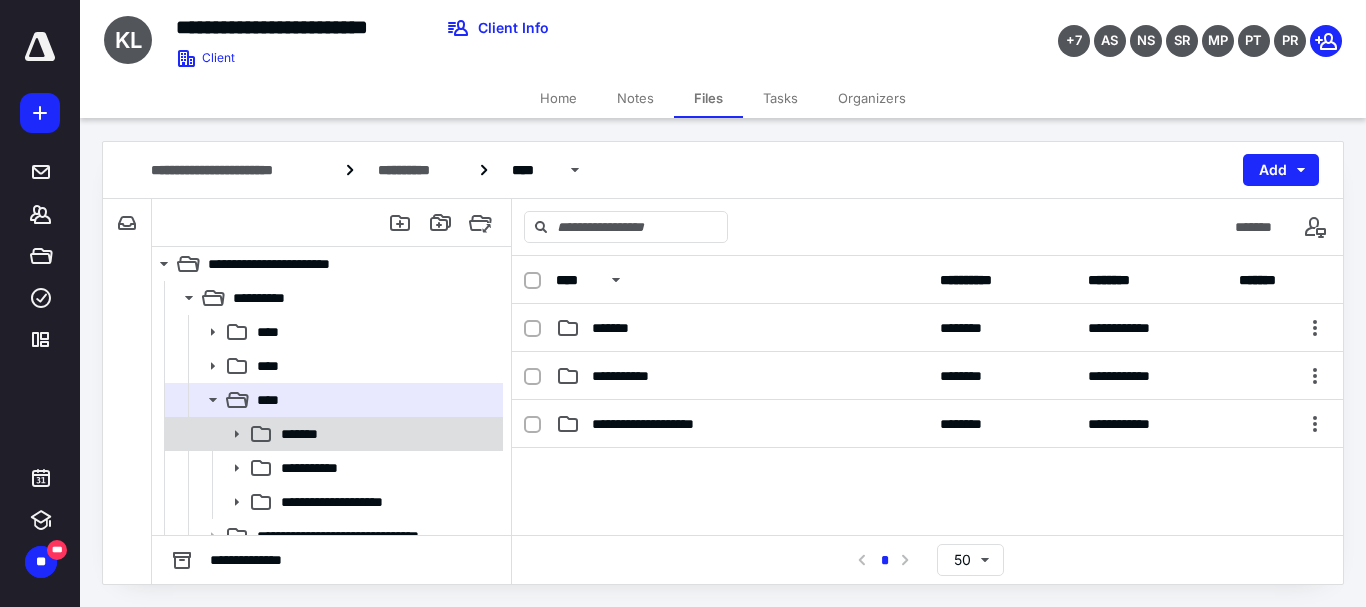 click on "*******" at bounding box center [309, 434] 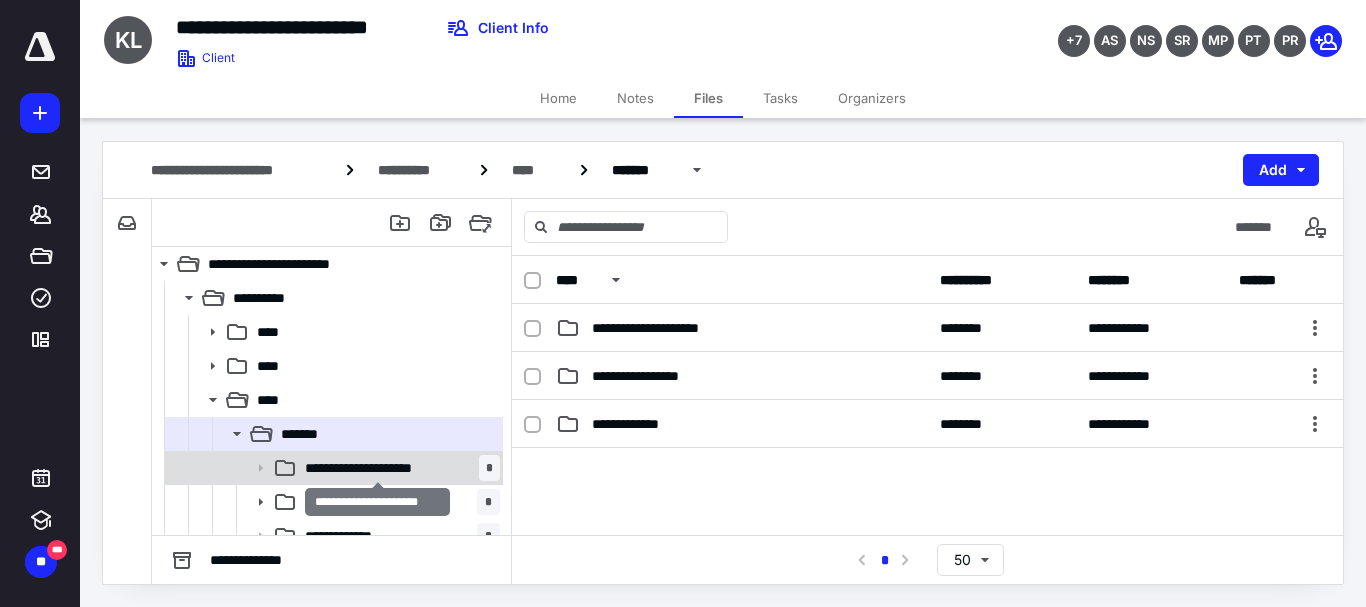 click on "**********" at bounding box center (377, 468) 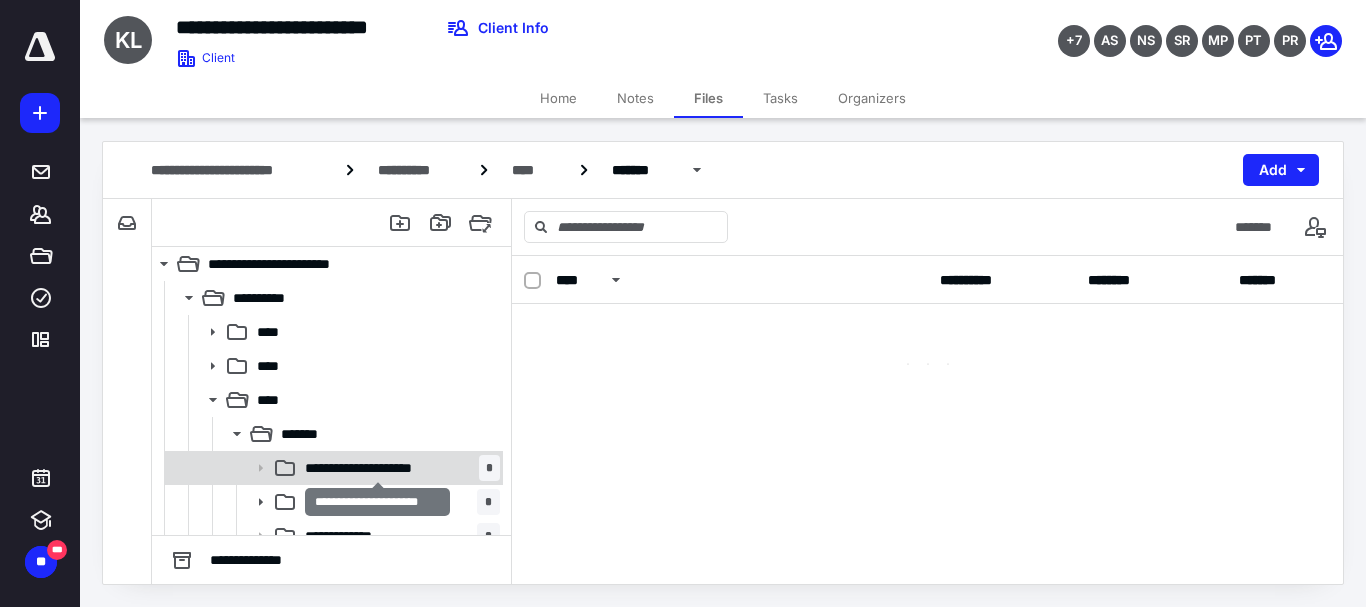 click on "**********" at bounding box center (377, 468) 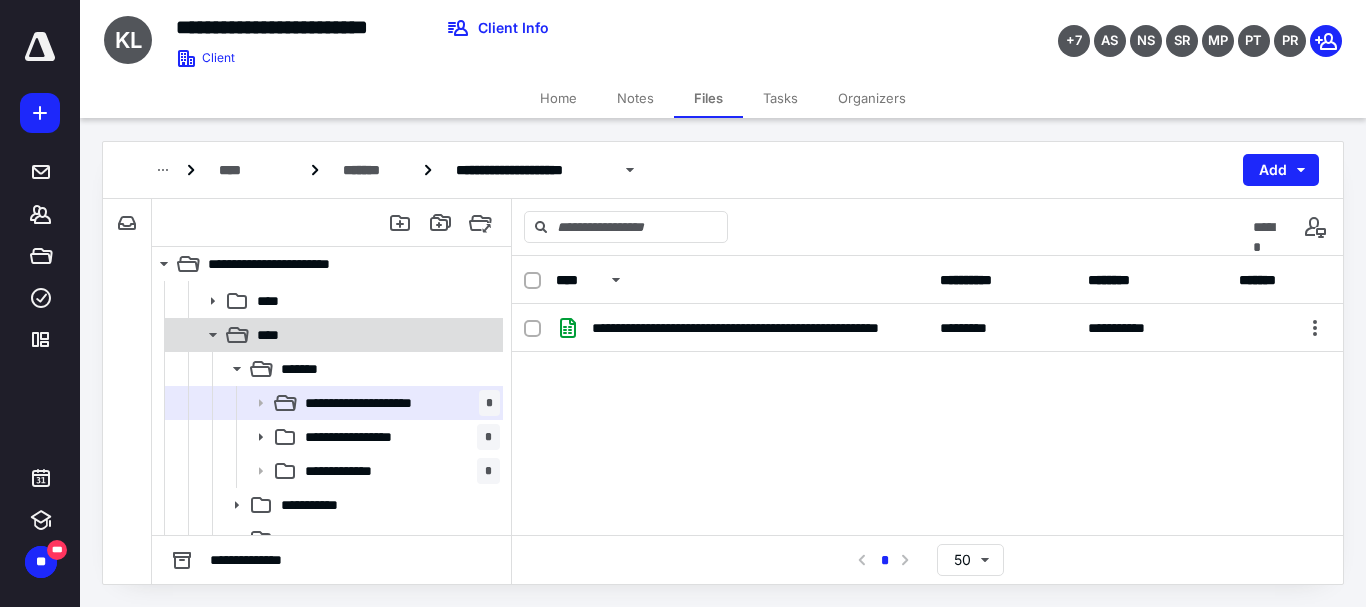 scroll, scrollTop: 100, scrollLeft: 0, axis: vertical 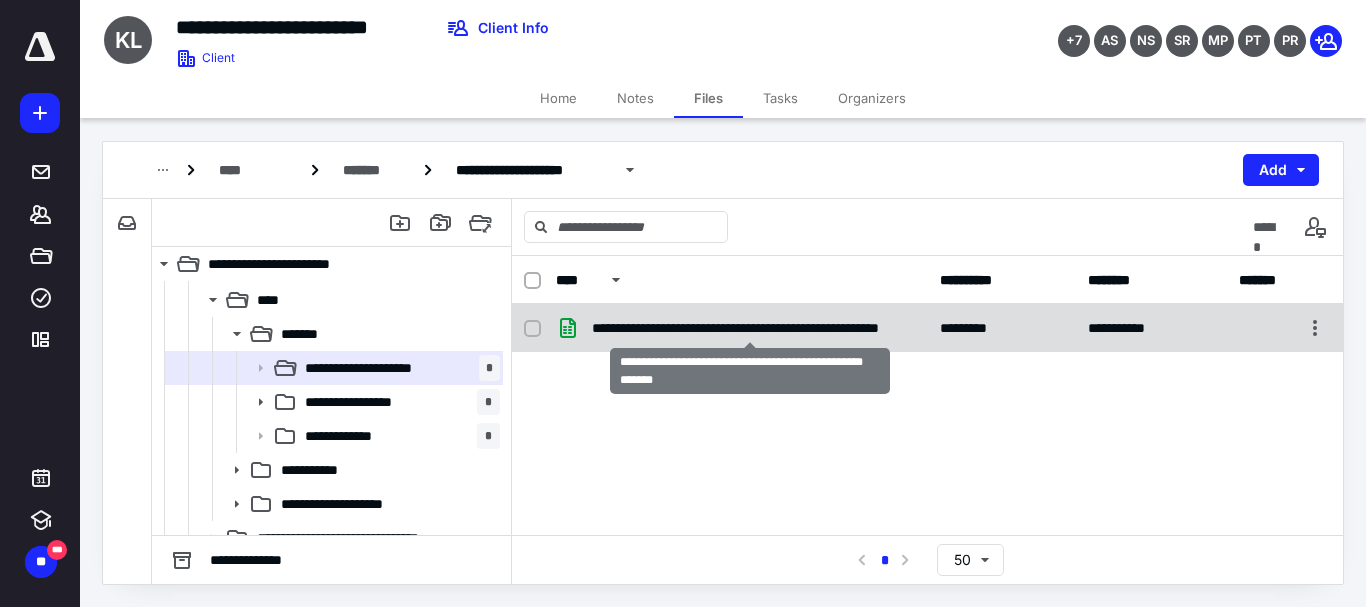 checkbox on "true" 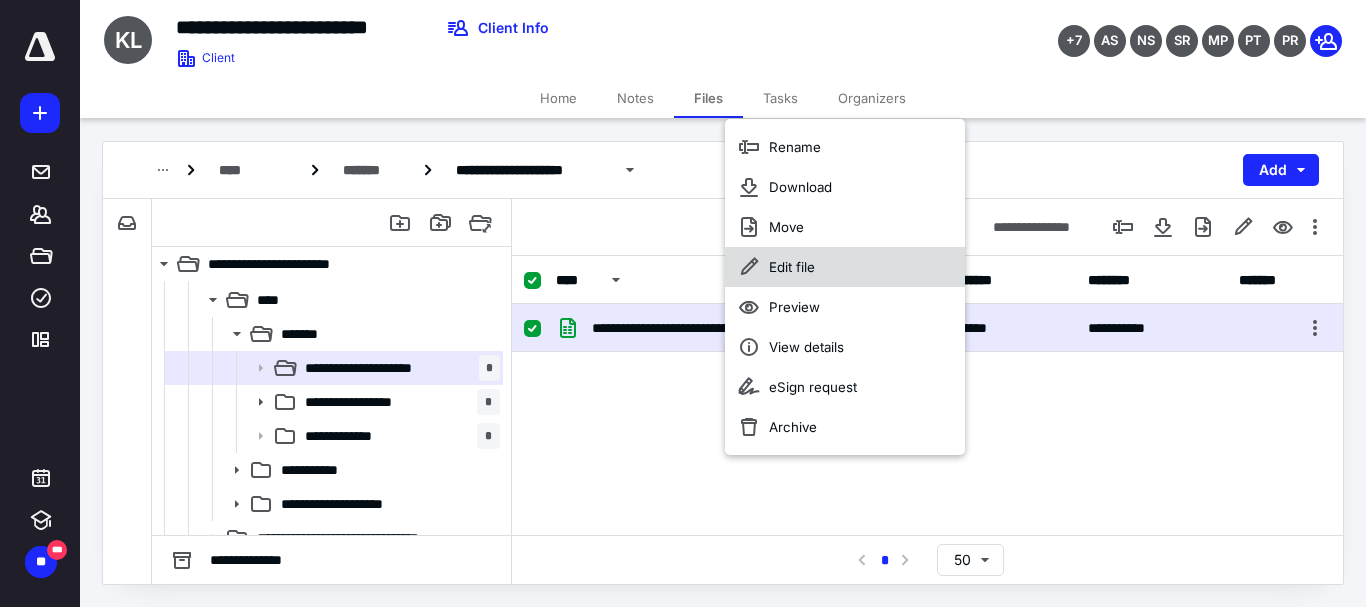 click on "Edit file" at bounding box center (792, 267) 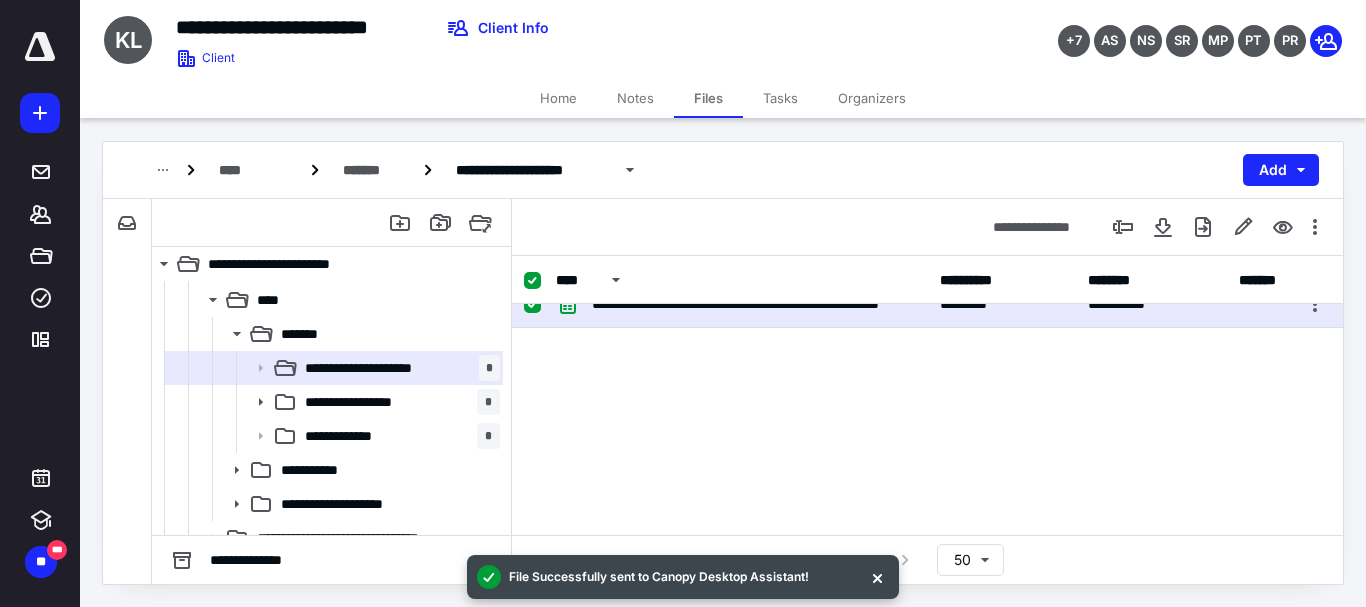 scroll, scrollTop: 0, scrollLeft: 0, axis: both 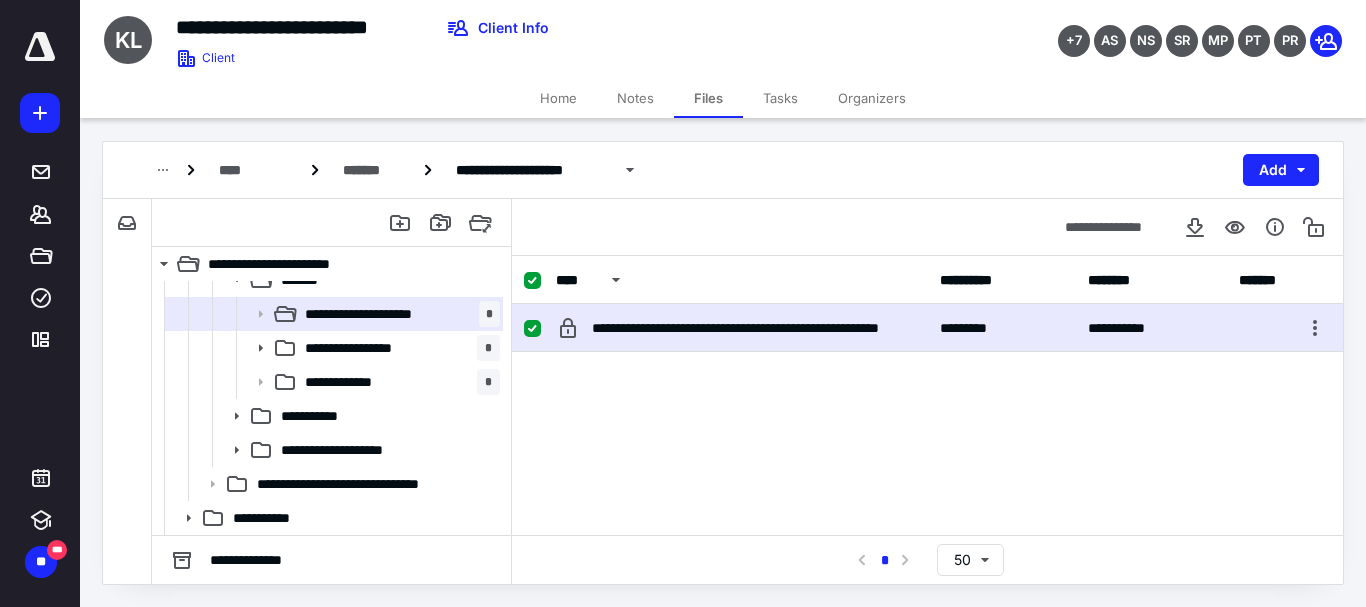 click on "Tasks" at bounding box center [780, 98] 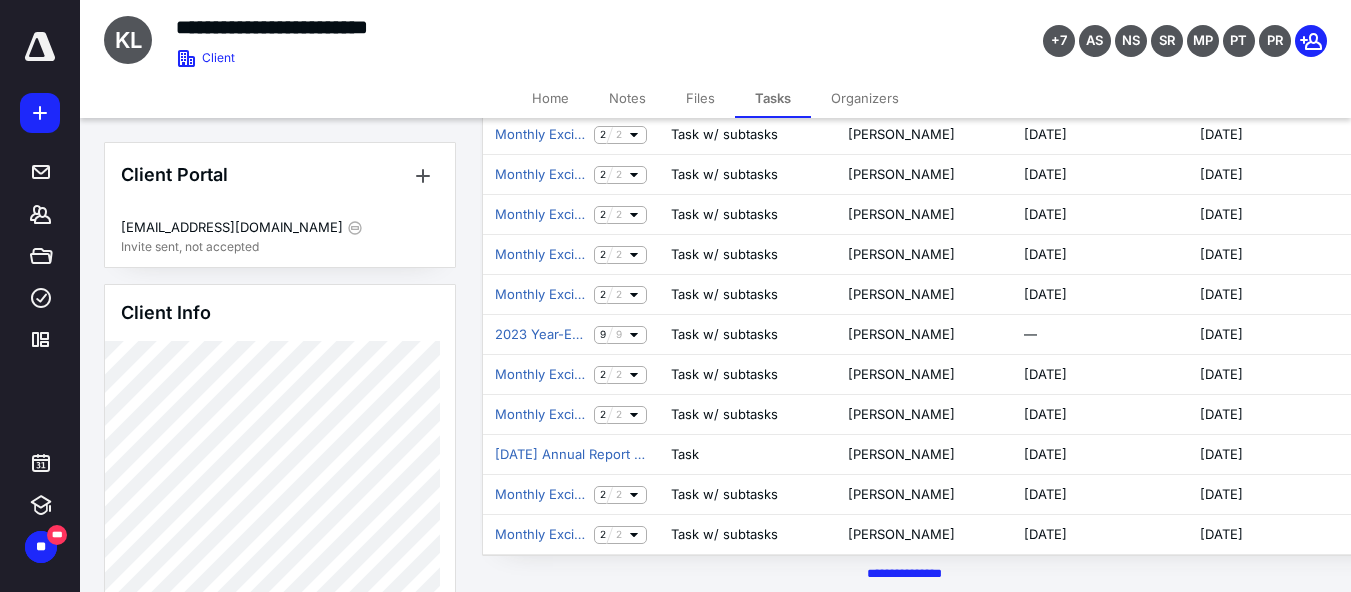 scroll, scrollTop: 753, scrollLeft: 0, axis: vertical 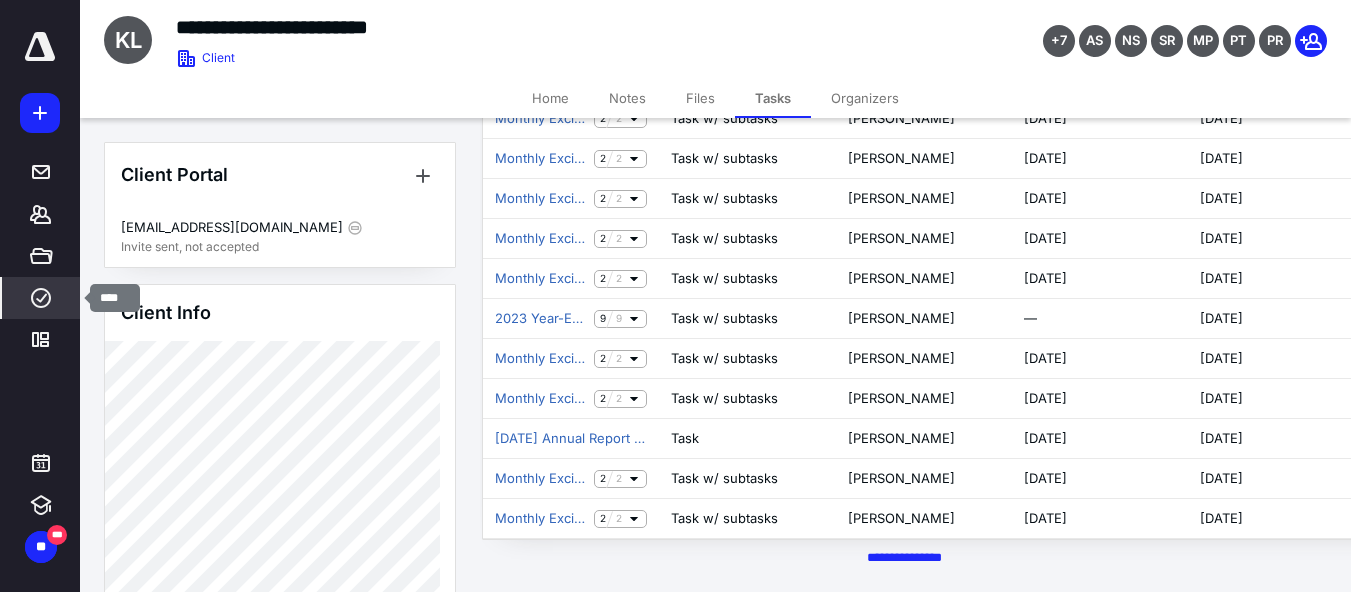 click 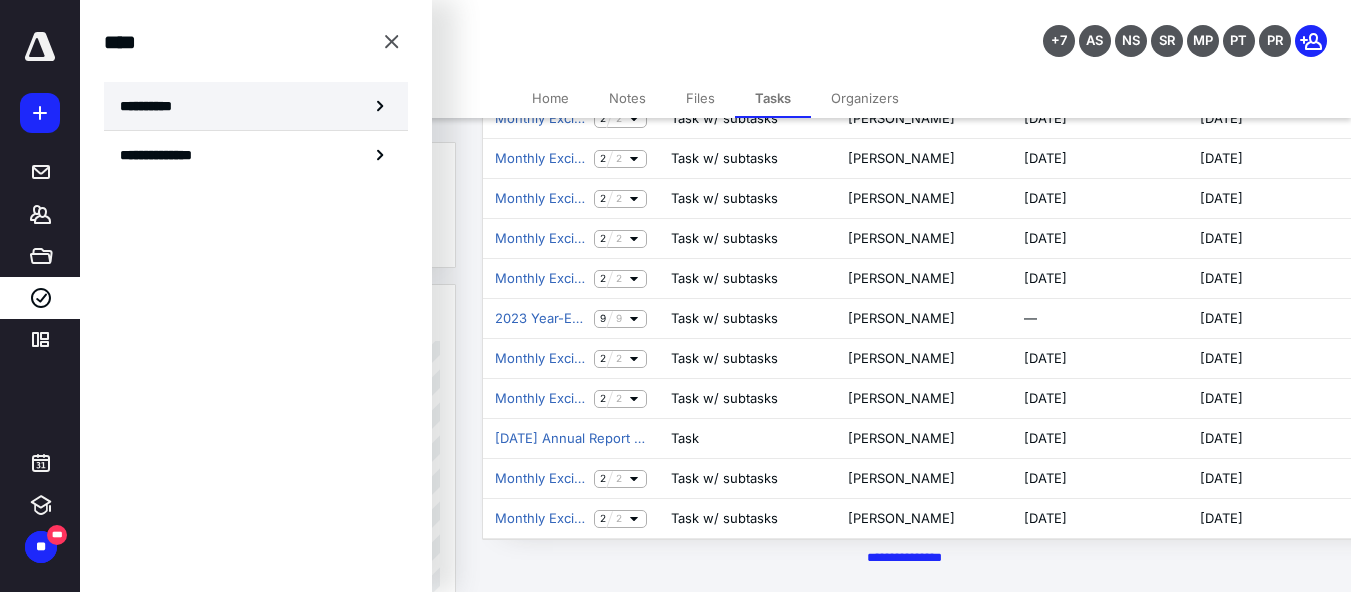 click on "**********" at bounding box center (153, 106) 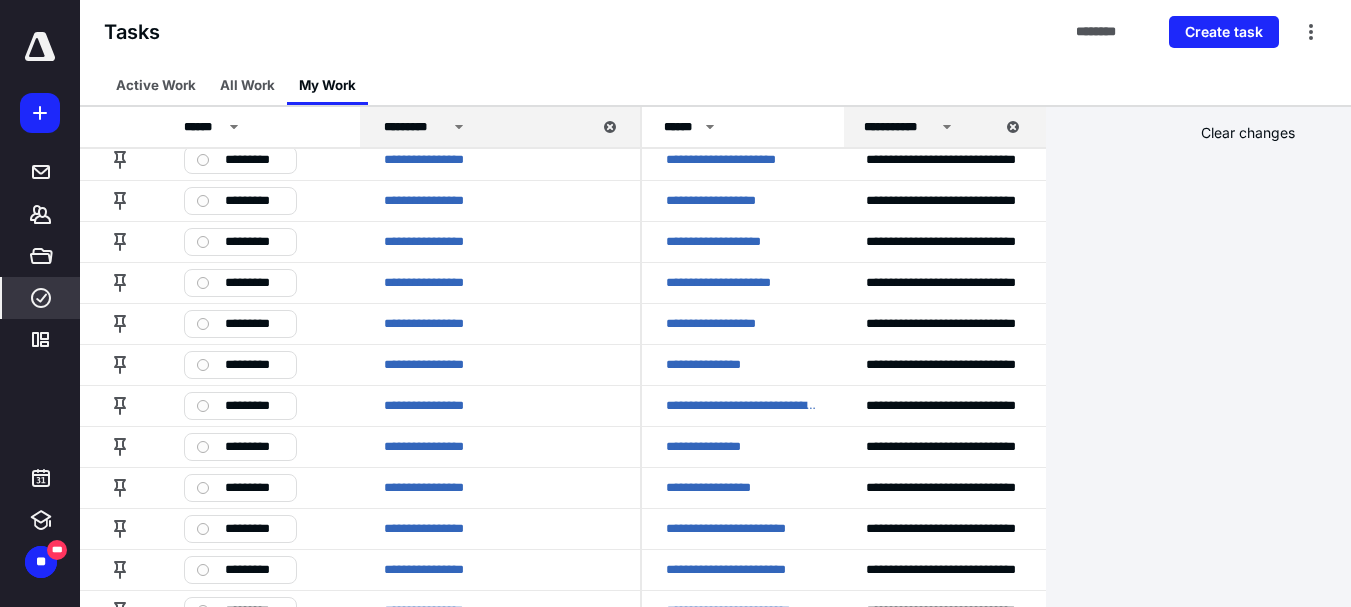 scroll, scrollTop: 900, scrollLeft: 0, axis: vertical 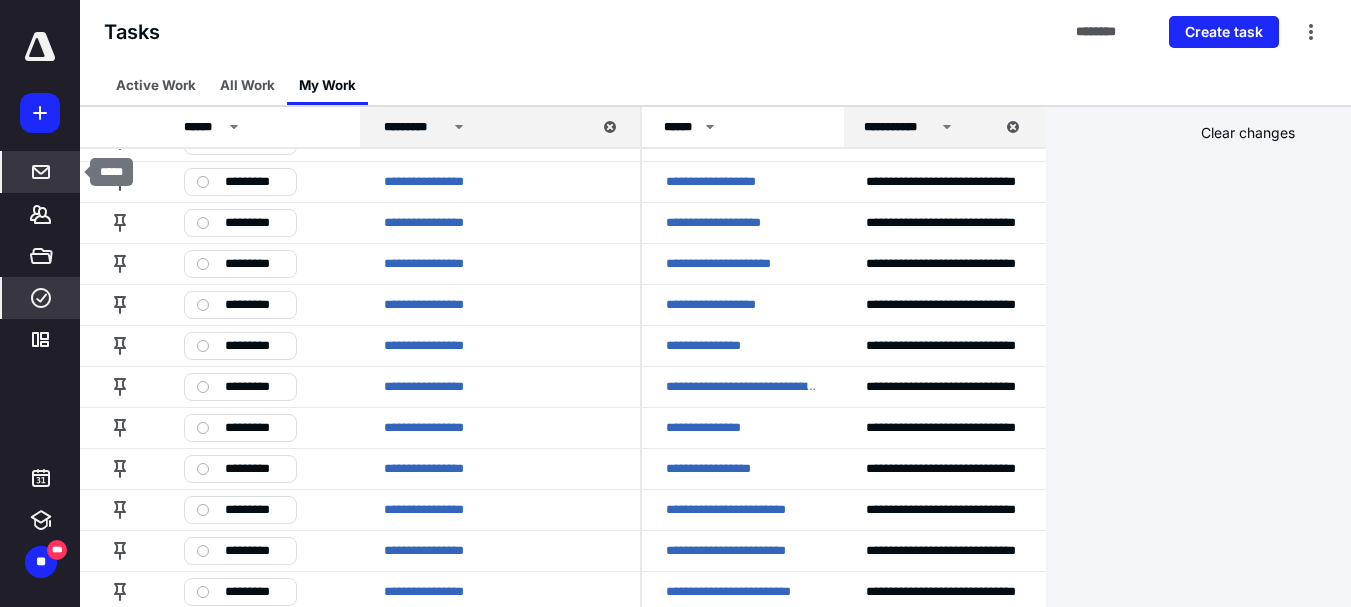 click on "*****" at bounding box center (41, 172) 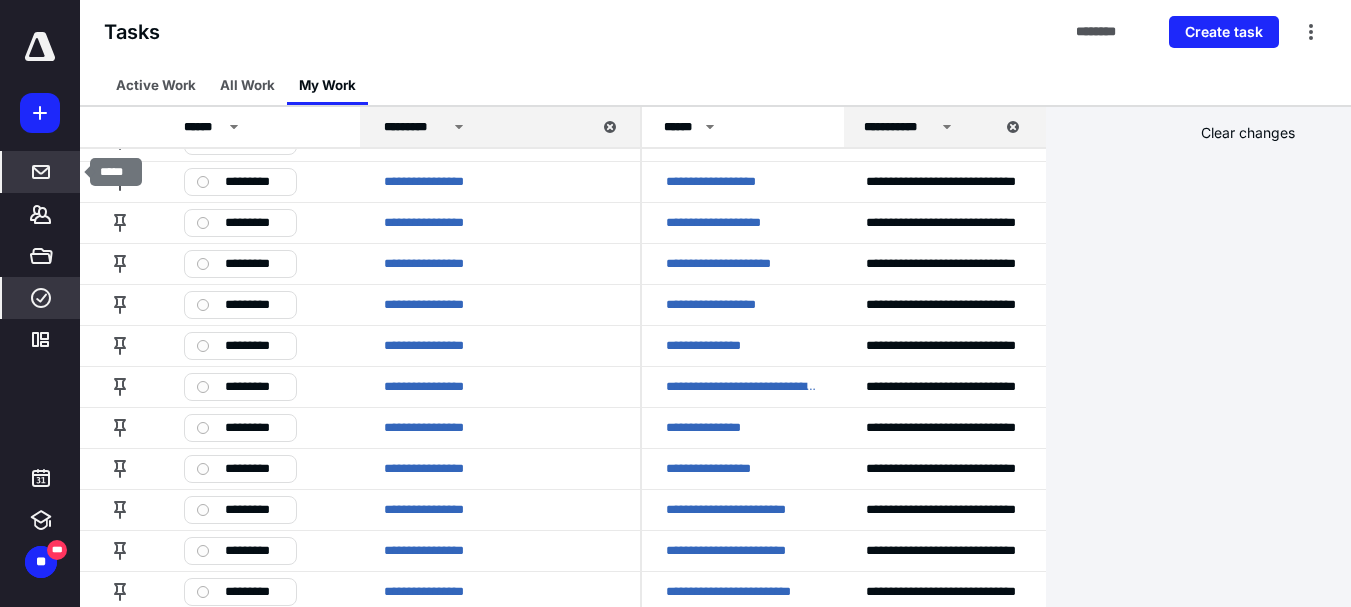scroll, scrollTop: 0, scrollLeft: 0, axis: both 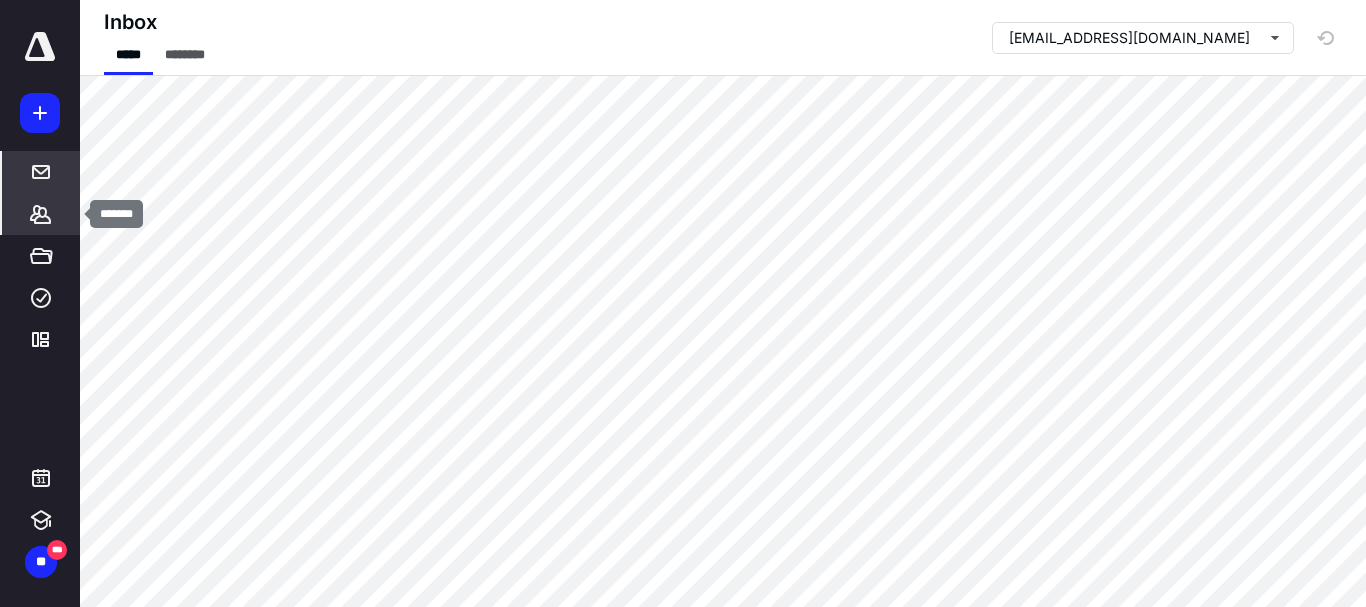 click 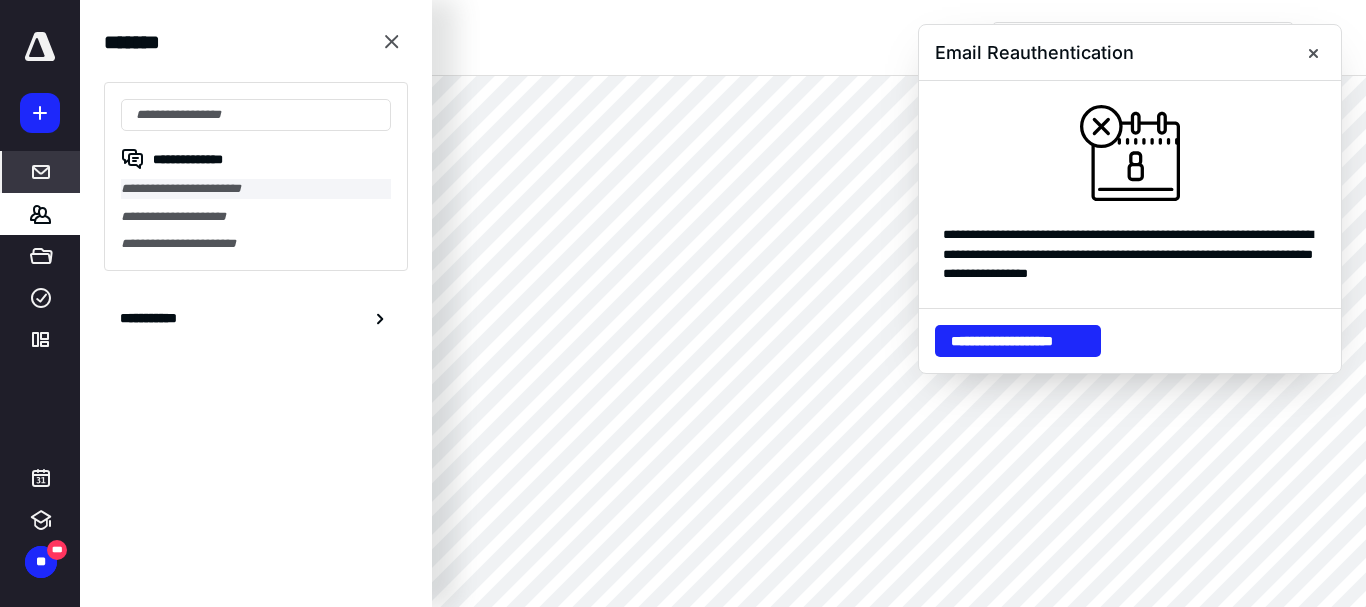drag, startPoint x: 169, startPoint y: 178, endPoint x: 129, endPoint y: 190, distance: 41.761227 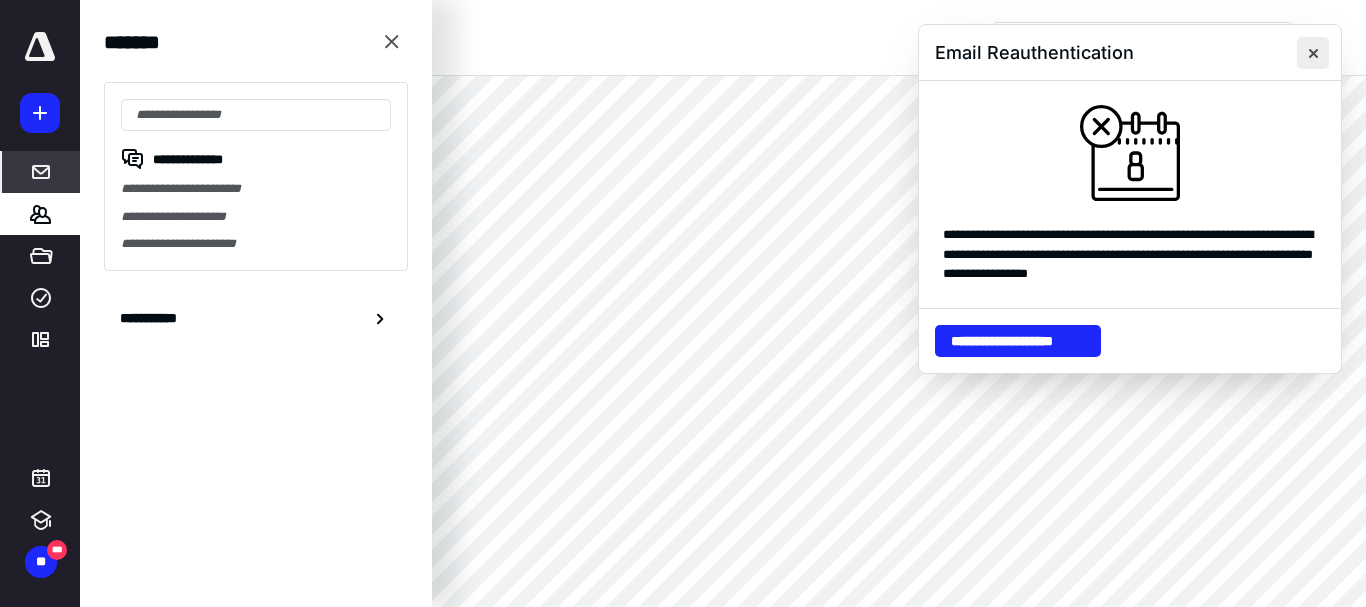 click at bounding box center (1313, 53) 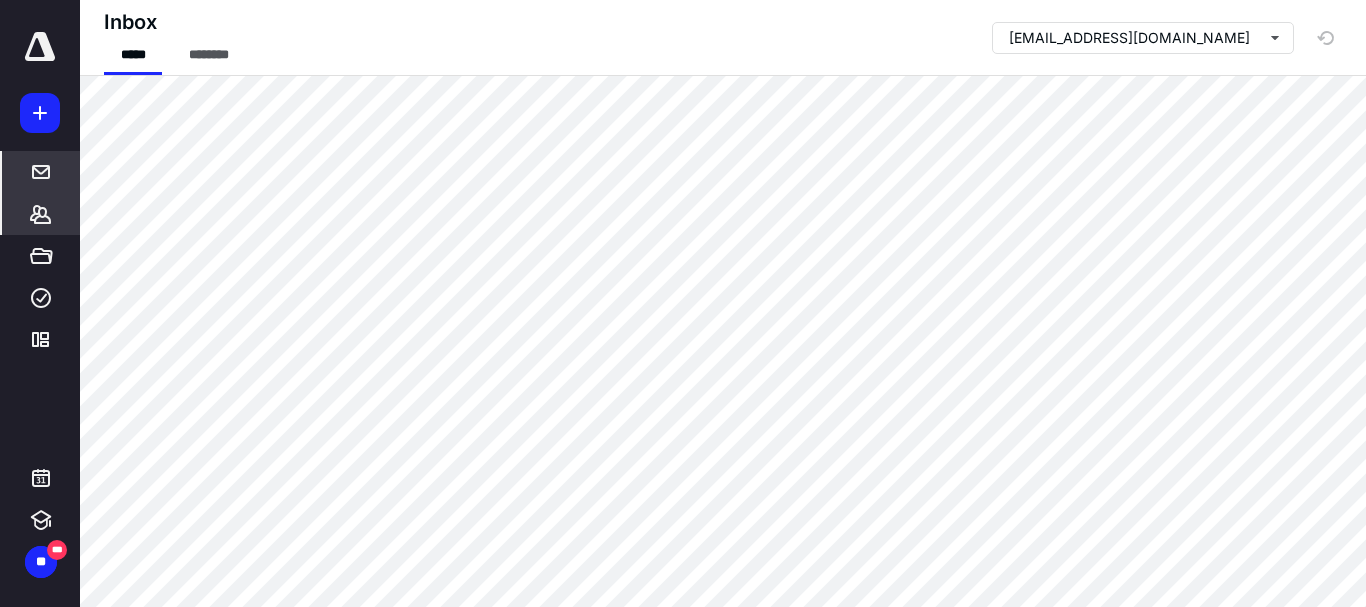 click on "*******" at bounding box center [41, 214] 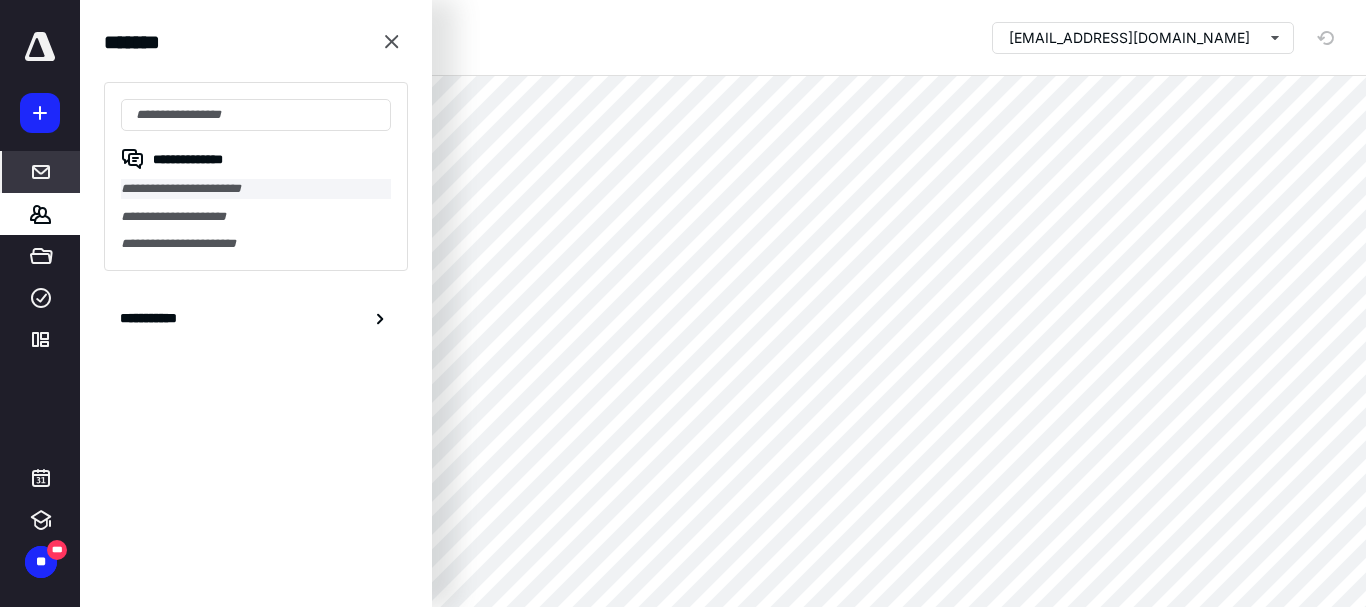 click on "**********" at bounding box center [256, 189] 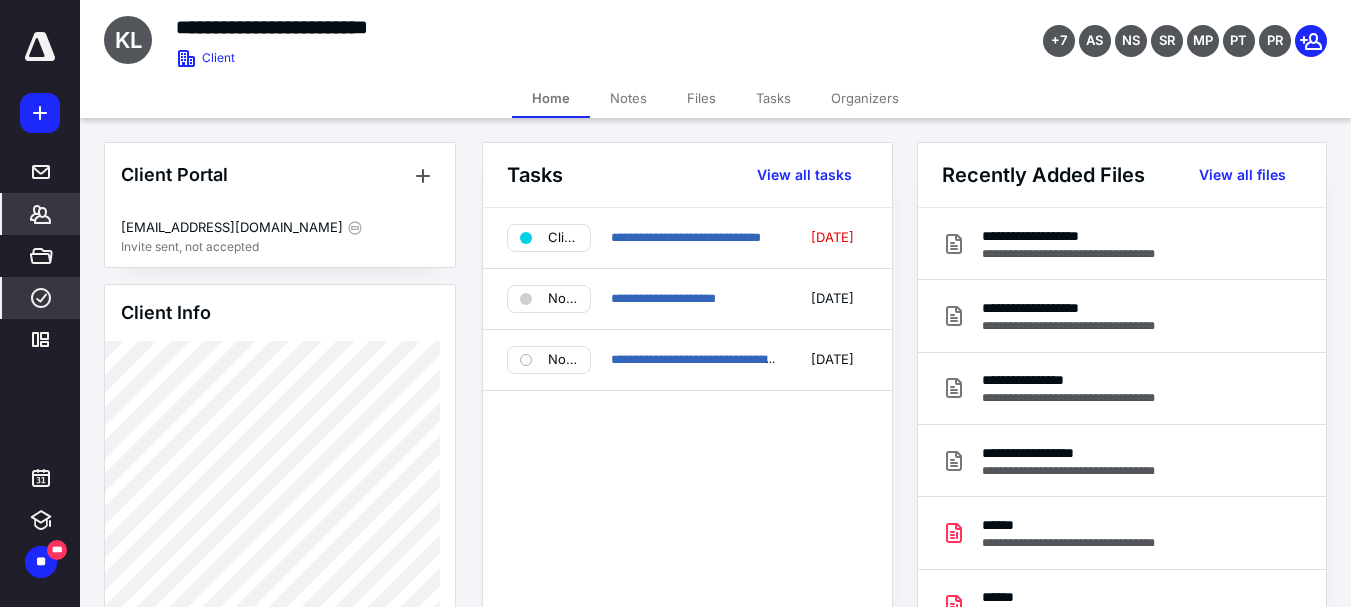 click on "****" at bounding box center (40, 298) 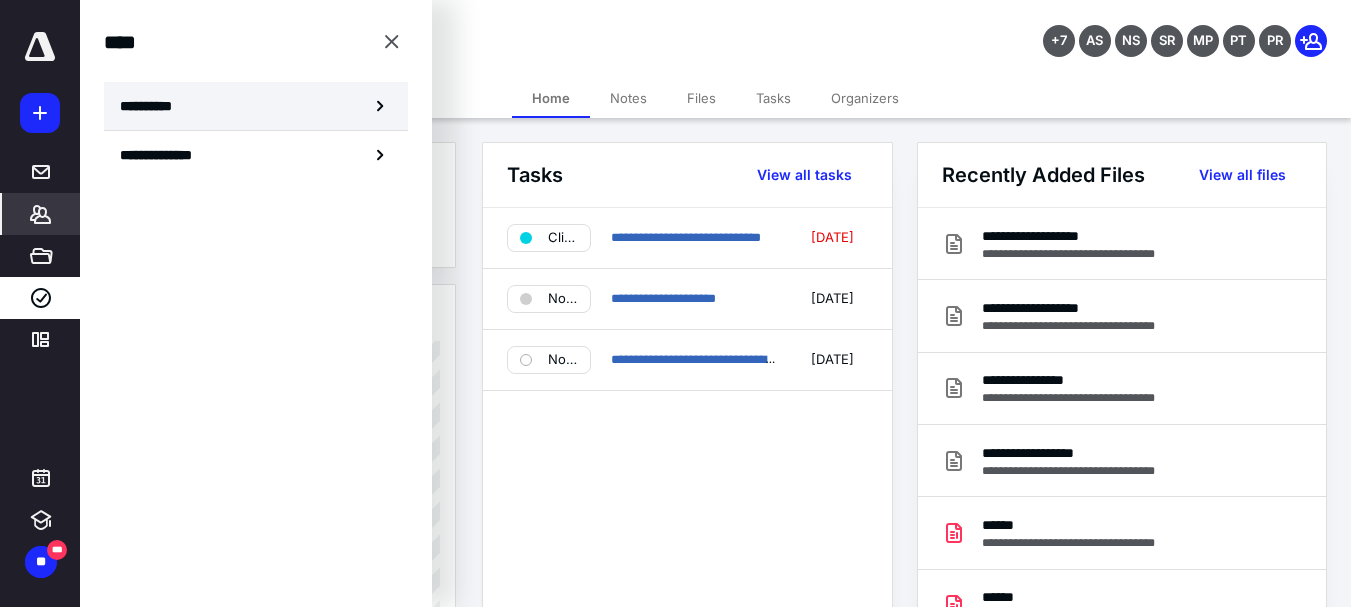 click on "**********" at bounding box center (256, 106) 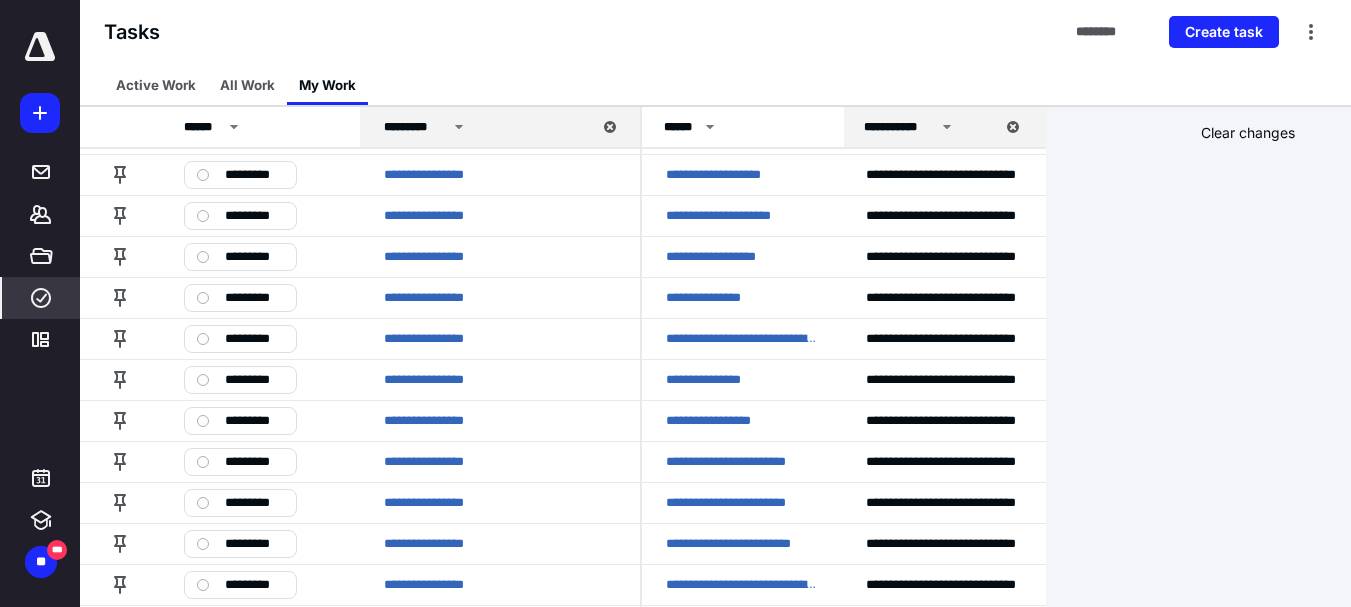 scroll, scrollTop: 937, scrollLeft: 0, axis: vertical 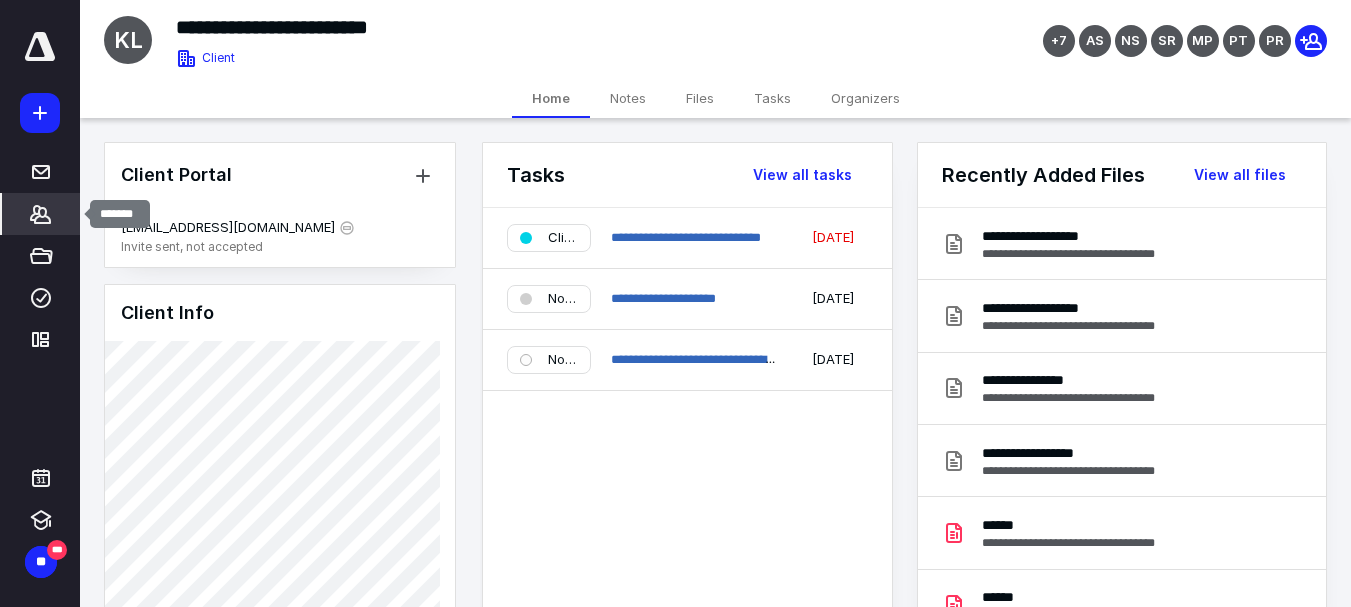 click on "*******" at bounding box center (41, 214) 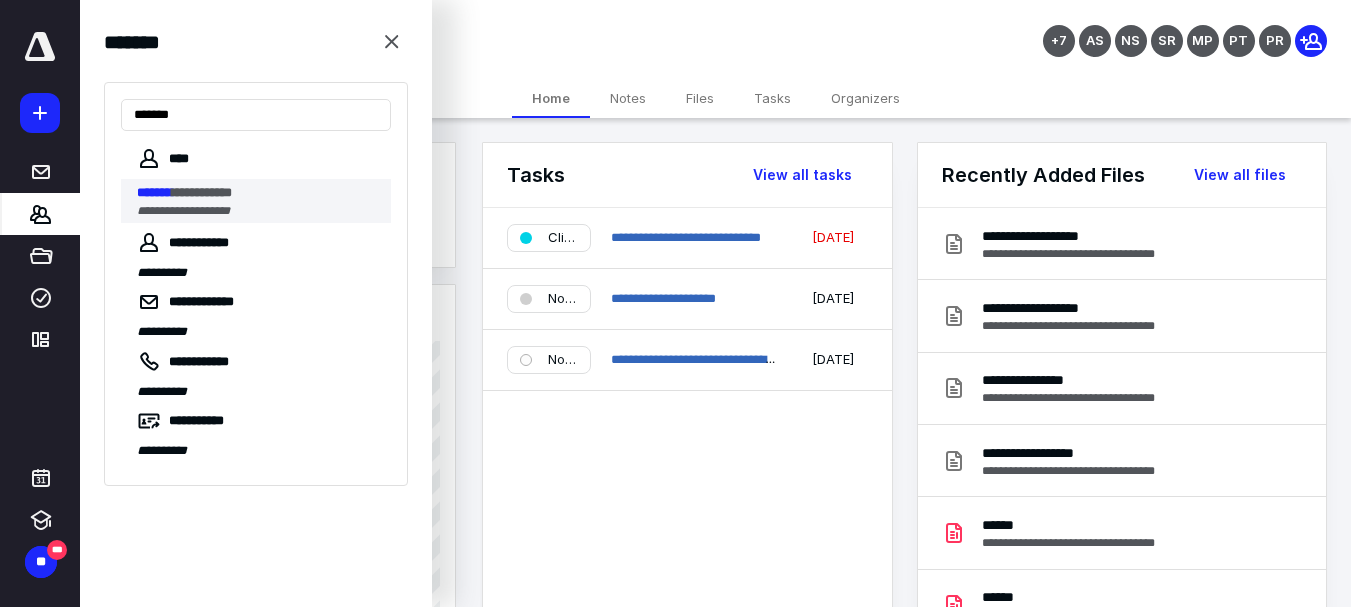 type on "*******" 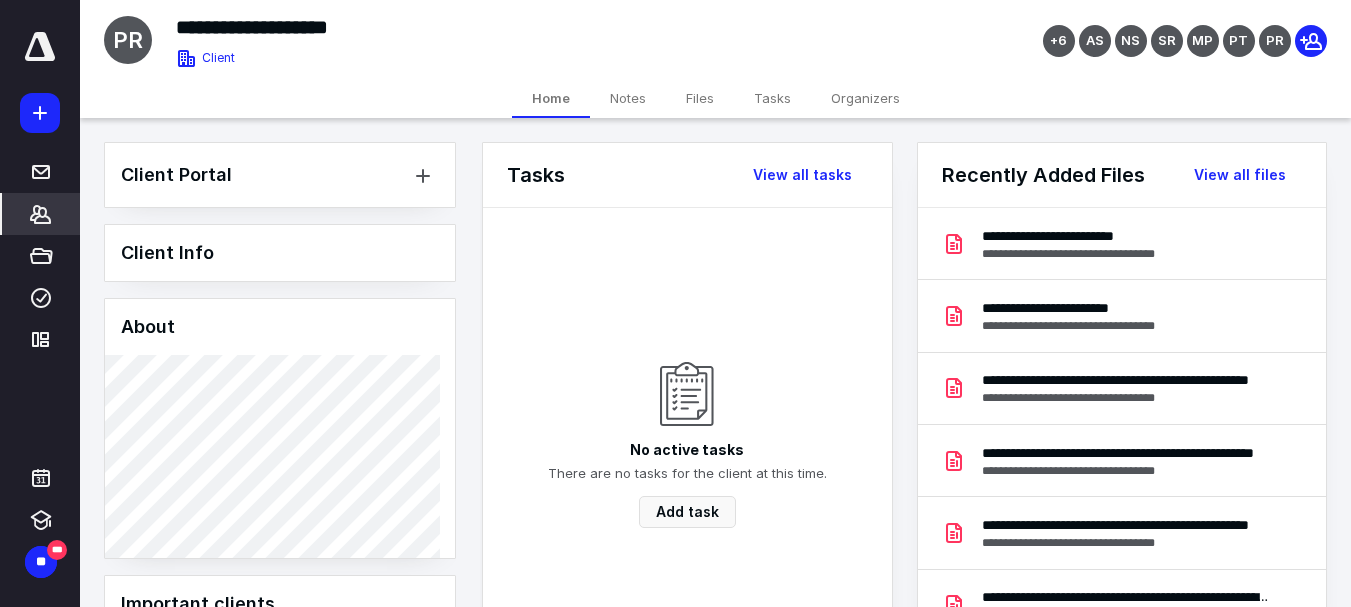 click on "Files" at bounding box center [700, 98] 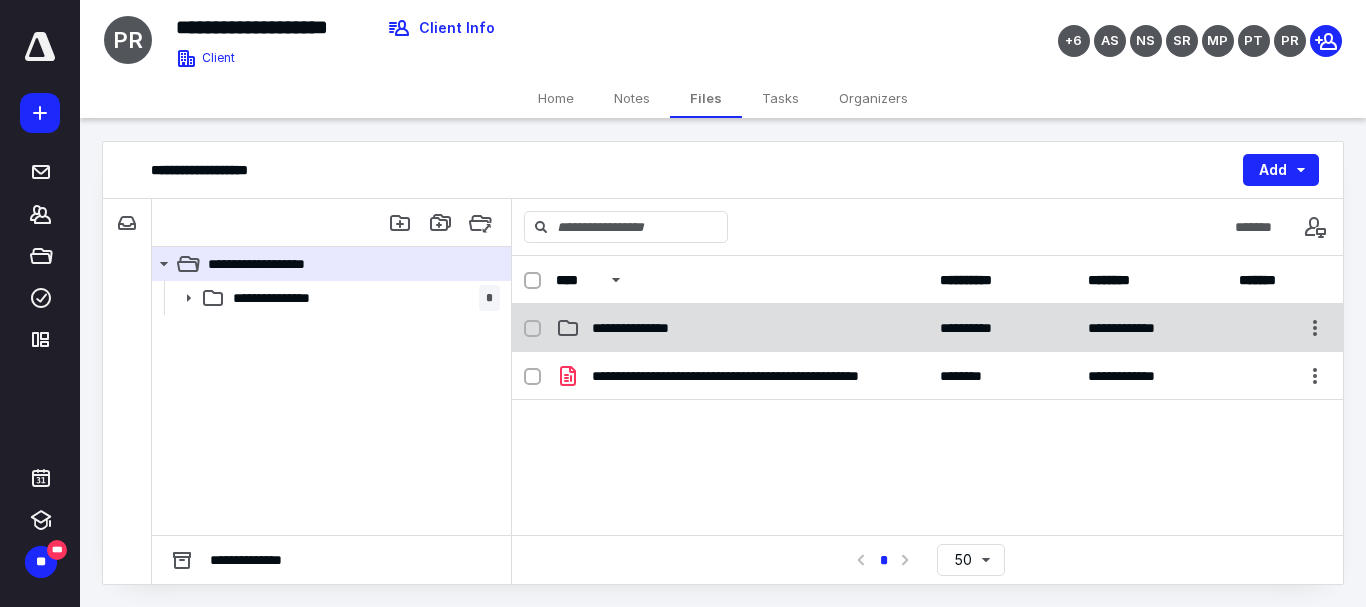 click on "**********" at bounding box center [742, 328] 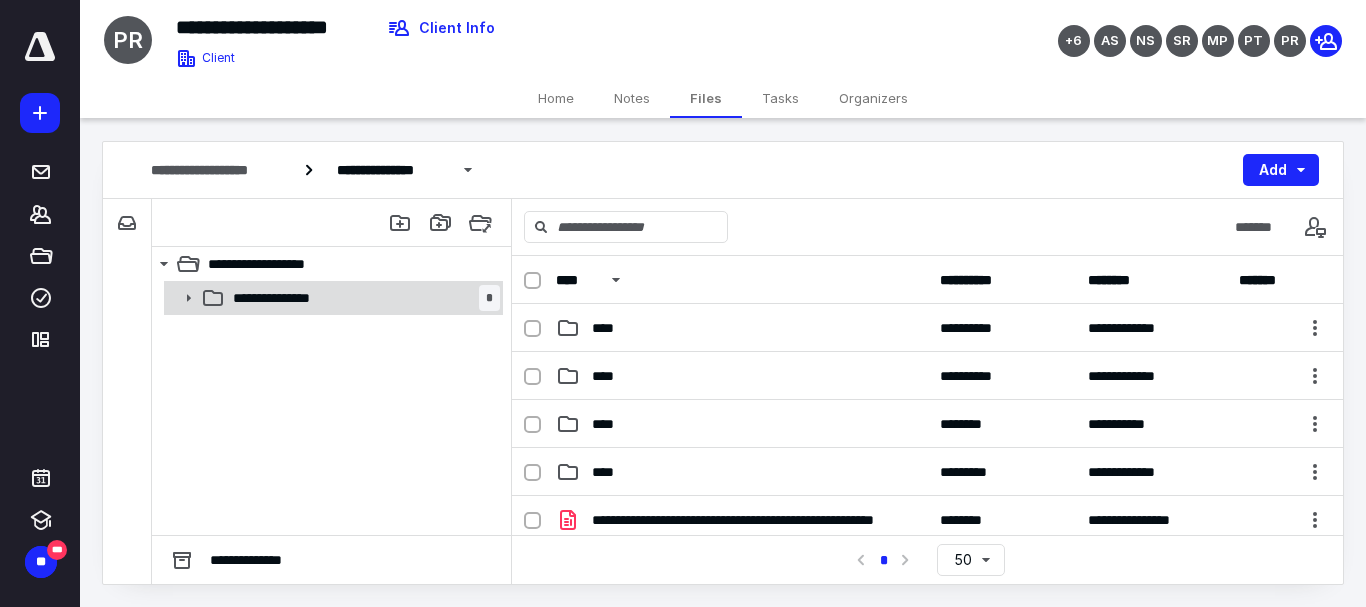 click on "**********" at bounding box center [283, 298] 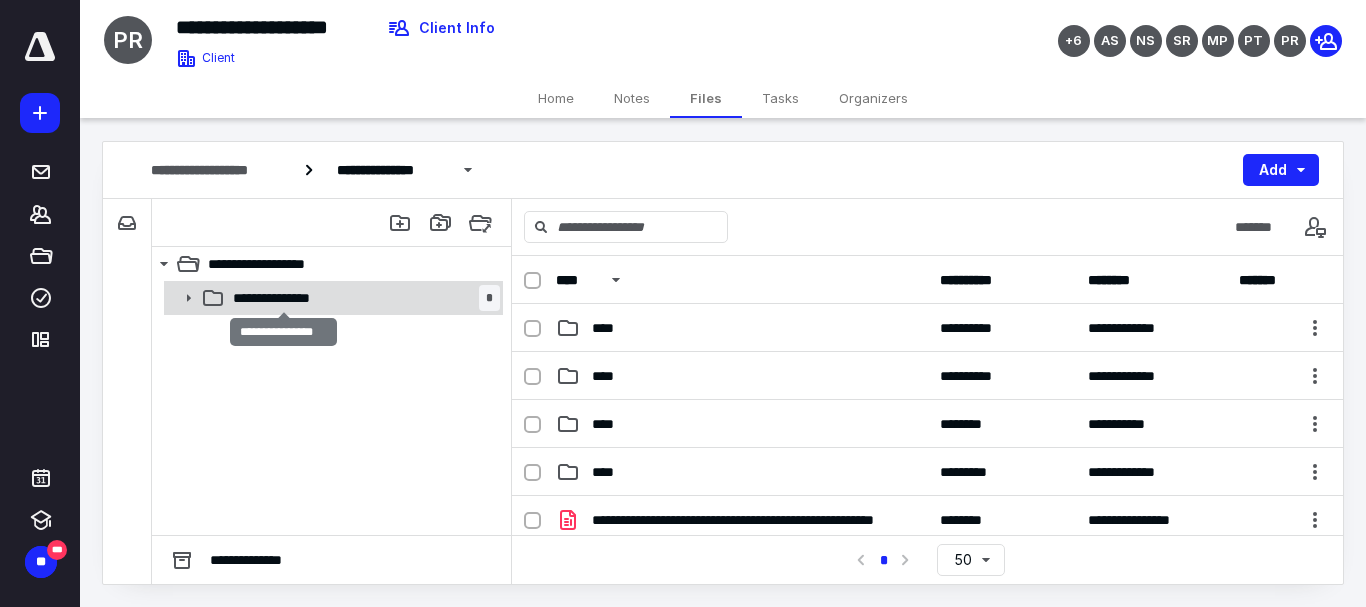 click on "**********" at bounding box center [283, 298] 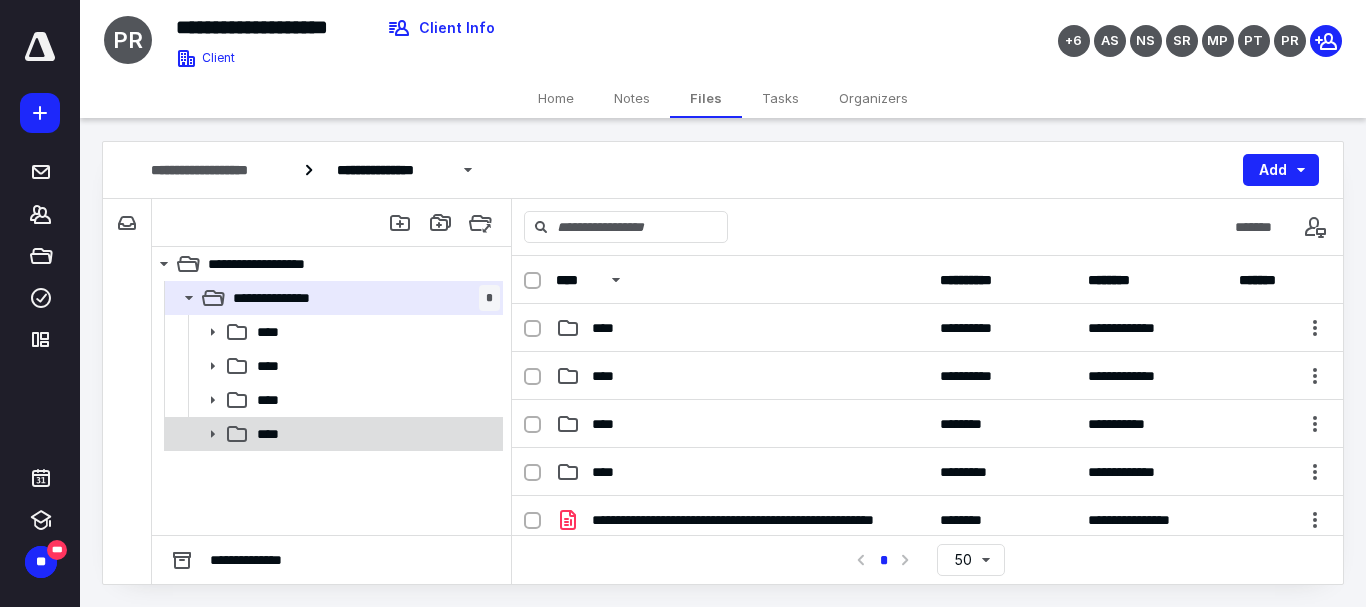 click on "****" at bounding box center (274, 434) 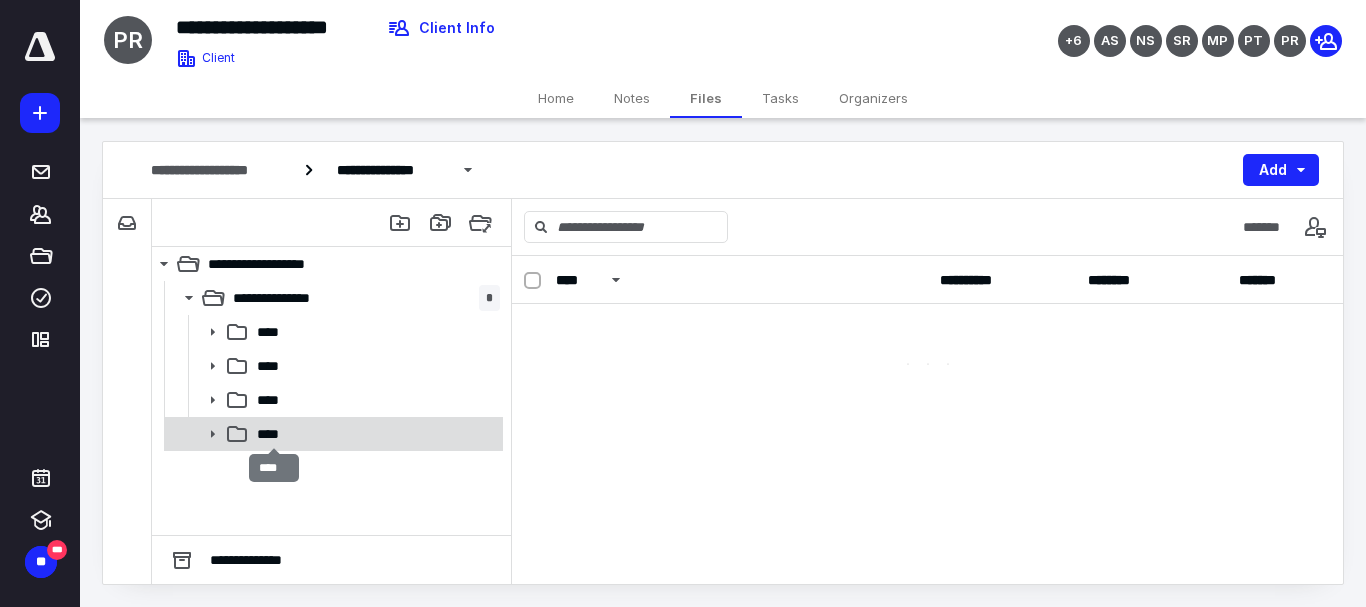 click on "****" at bounding box center [274, 434] 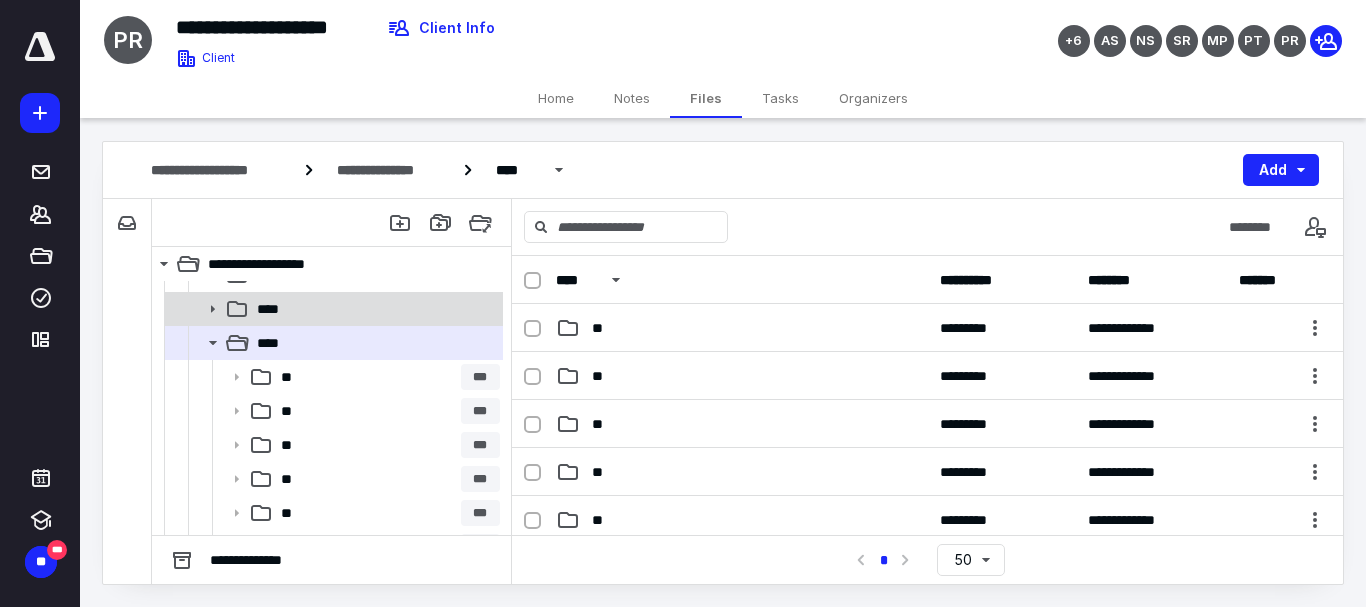 scroll, scrollTop: 324, scrollLeft: 0, axis: vertical 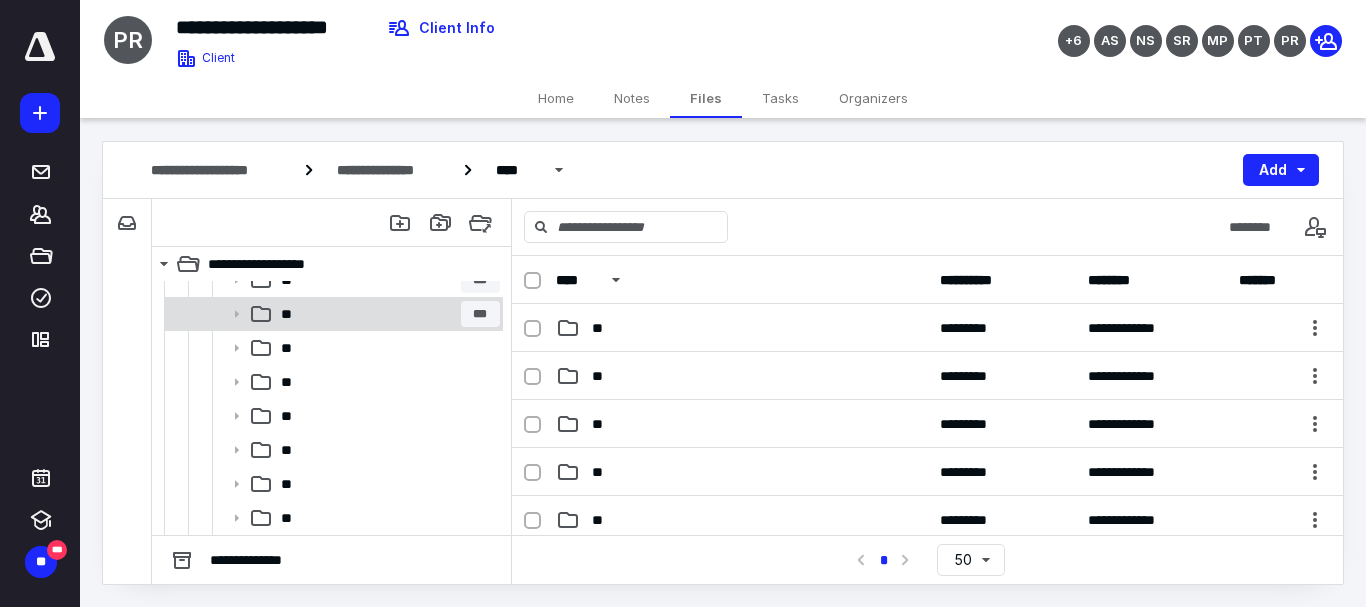 click on "** ***" at bounding box center (386, 314) 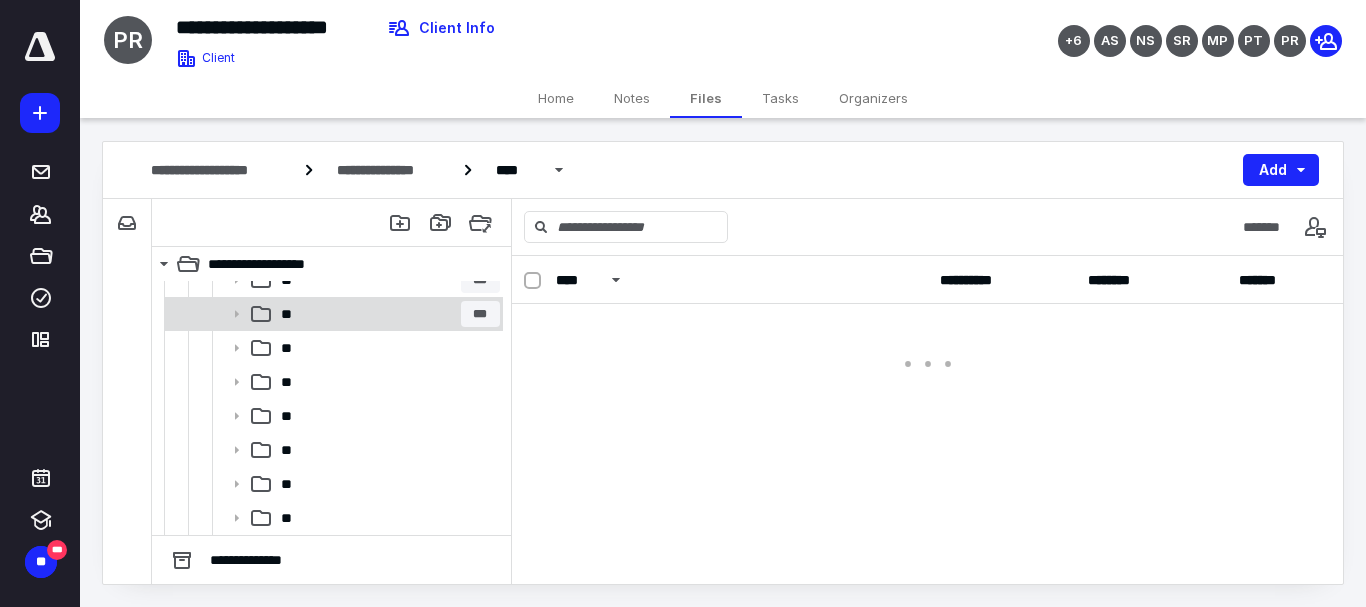 click on "** ***" at bounding box center [386, 314] 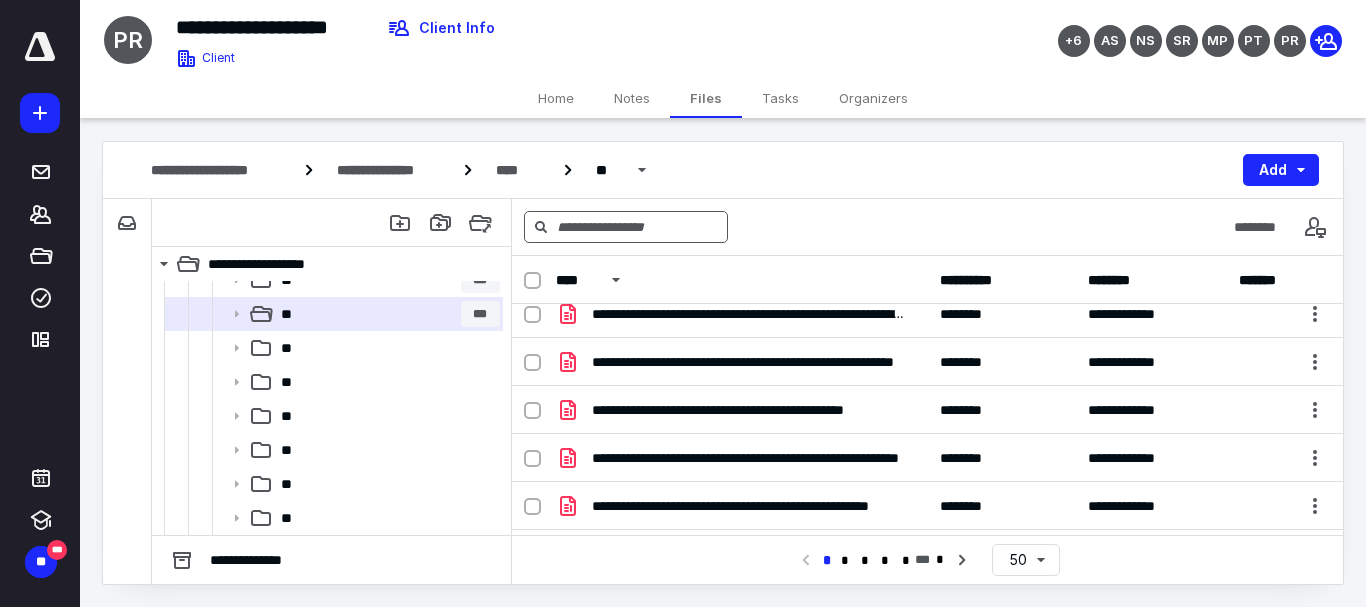 scroll, scrollTop: 300, scrollLeft: 0, axis: vertical 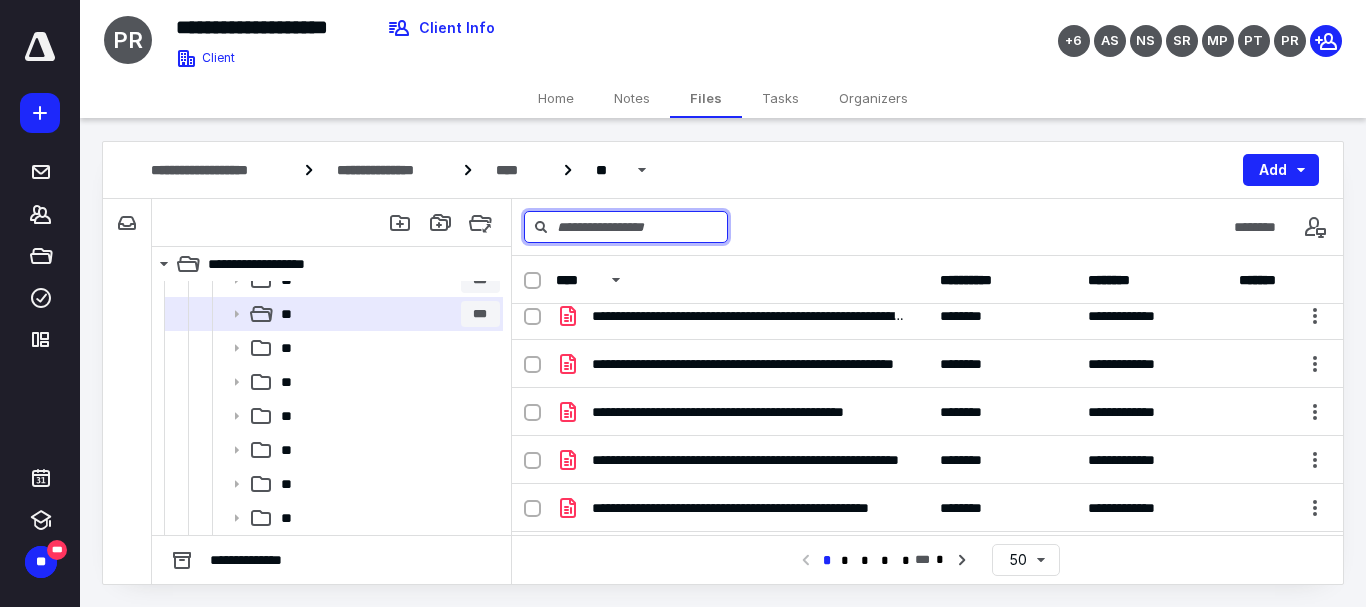 click at bounding box center [626, 227] 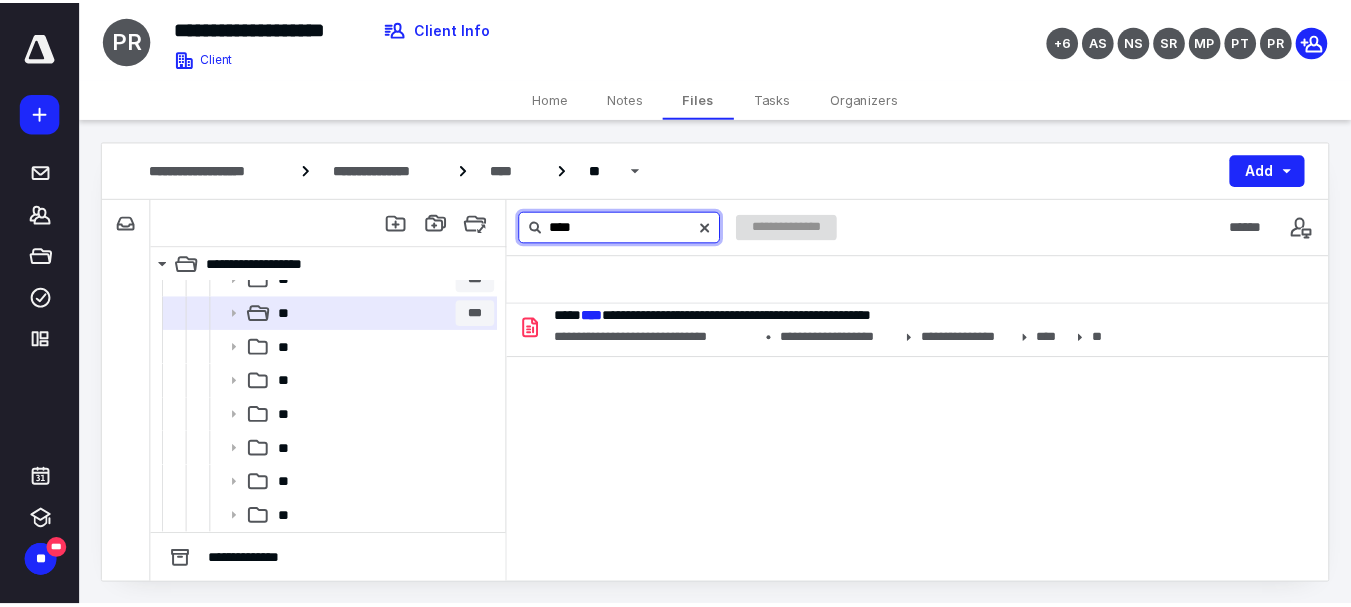 scroll, scrollTop: 0, scrollLeft: 0, axis: both 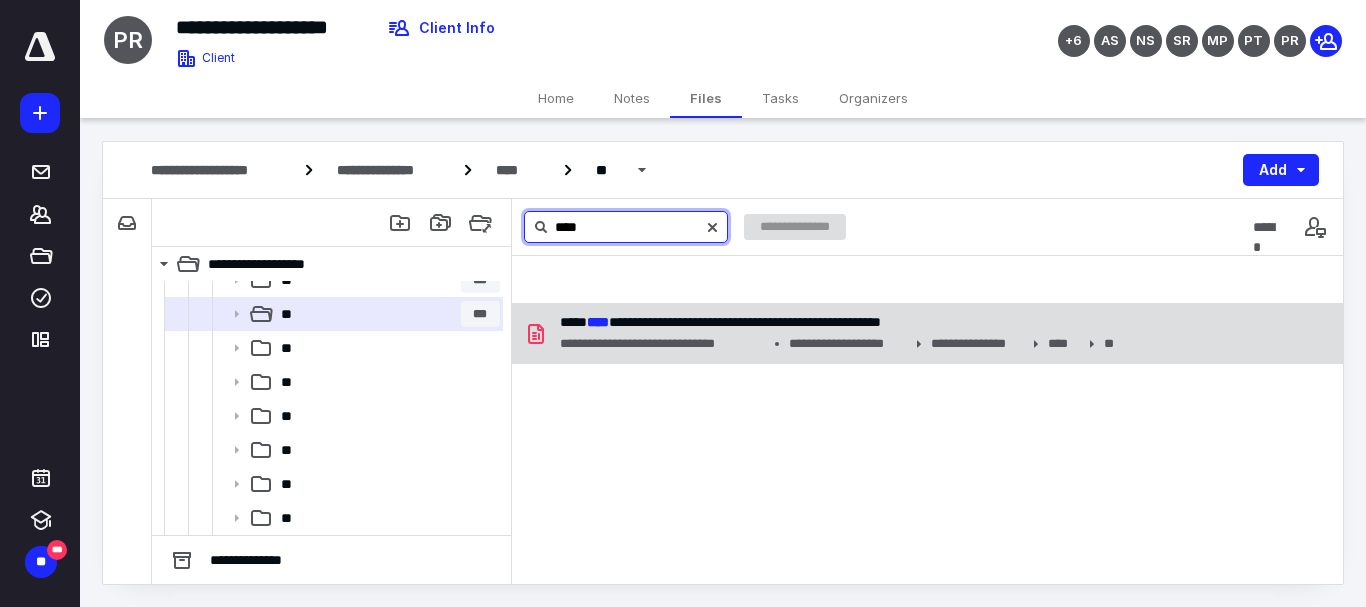 type on "****" 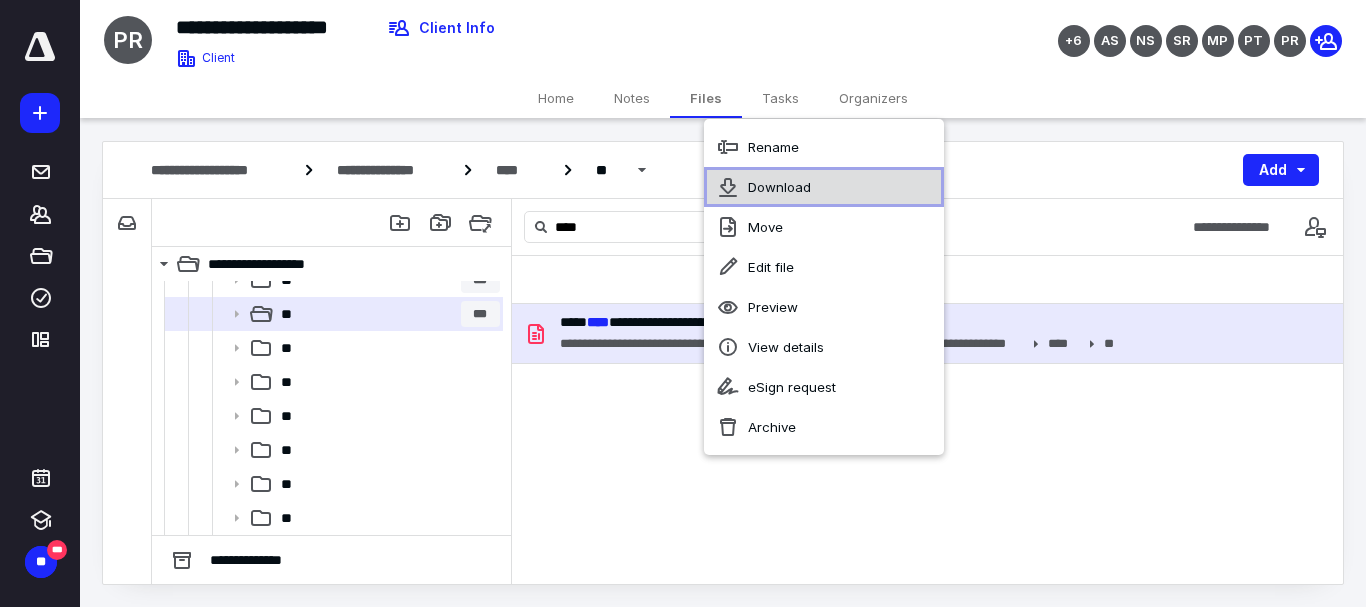 click on "Download" at bounding box center (824, 187) 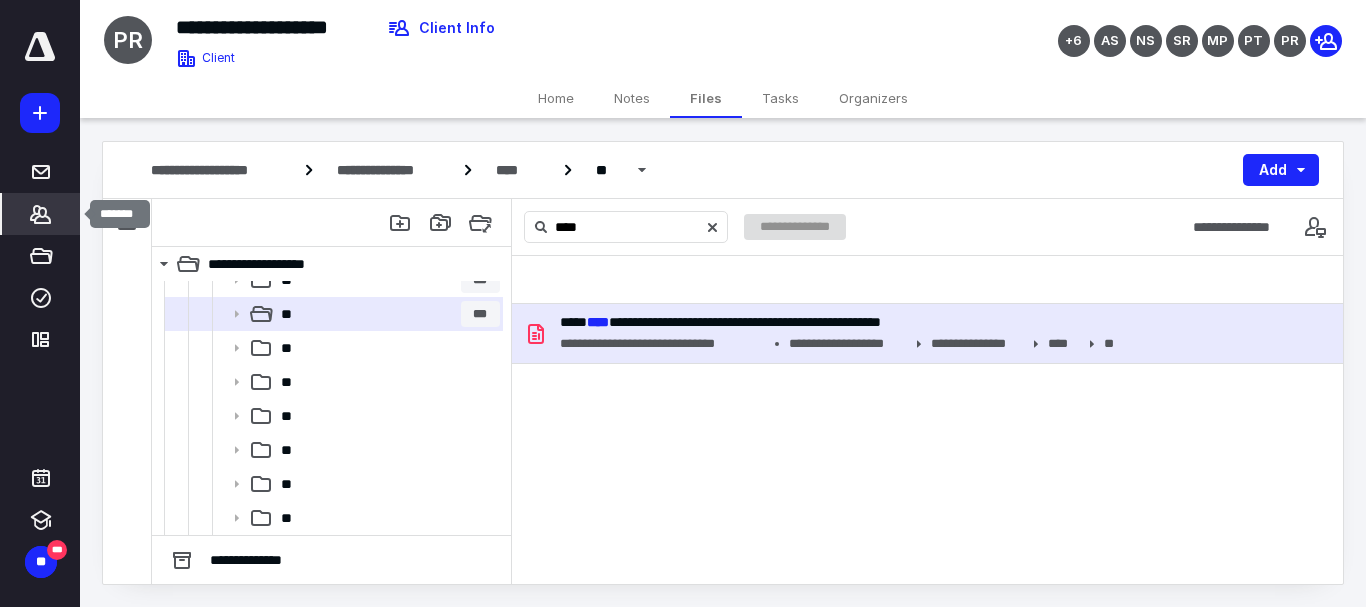 click 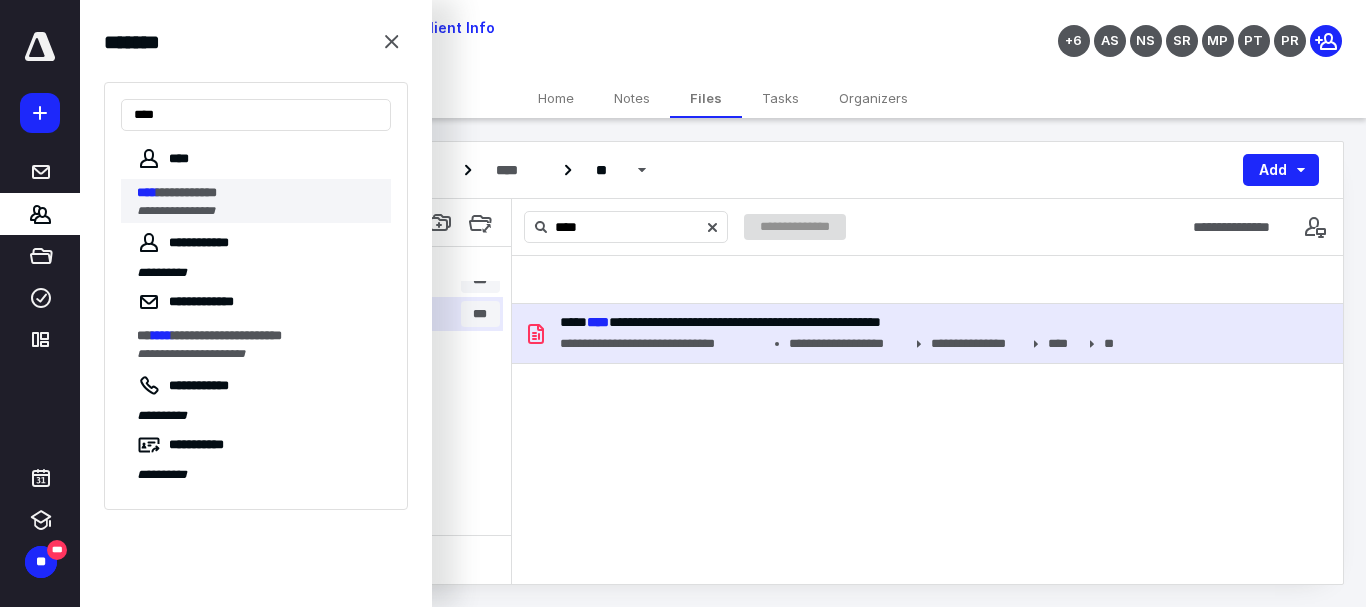 type on "****" 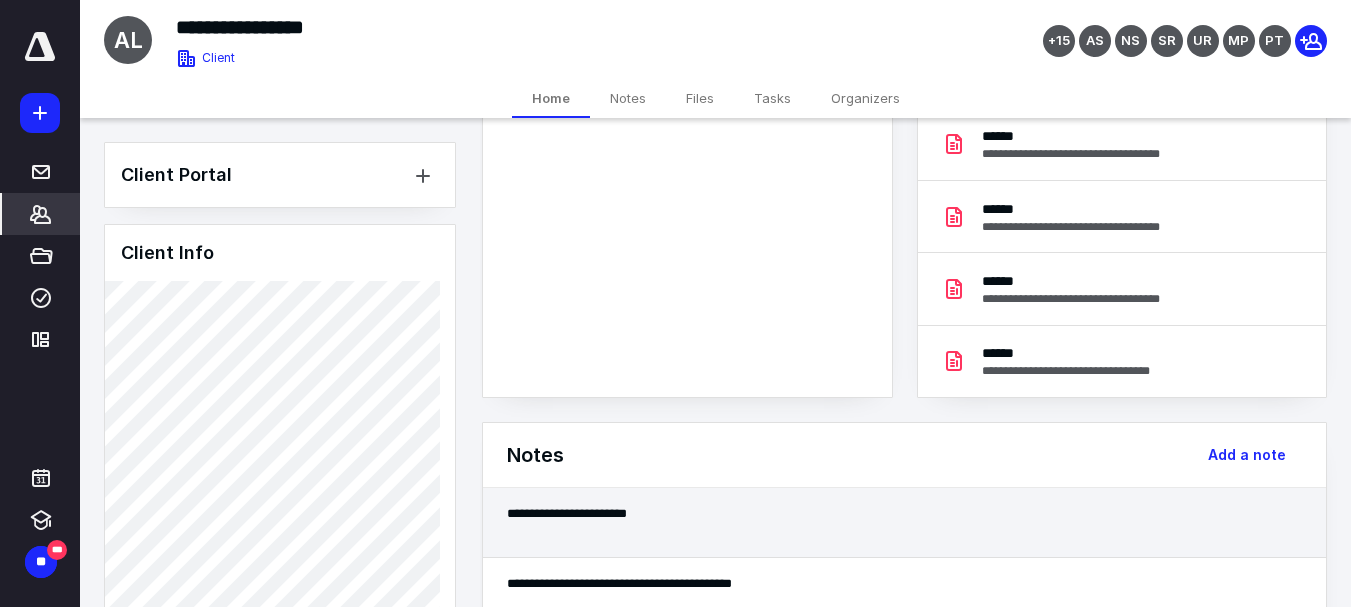 scroll, scrollTop: 300, scrollLeft: 0, axis: vertical 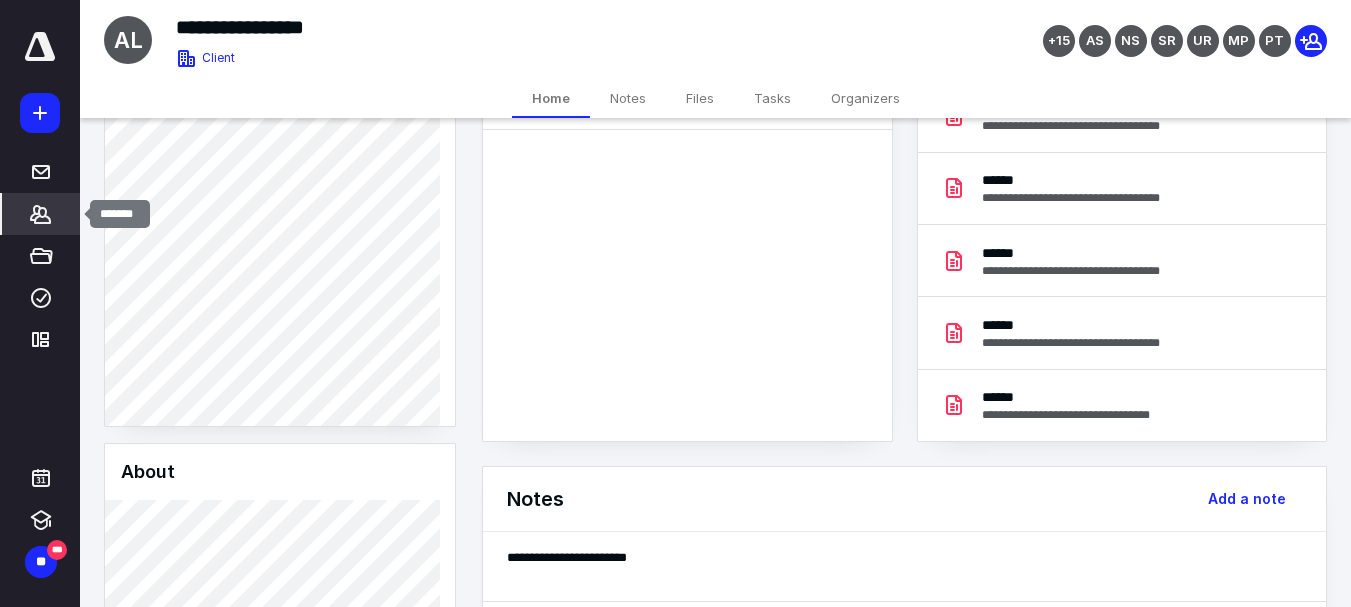 click 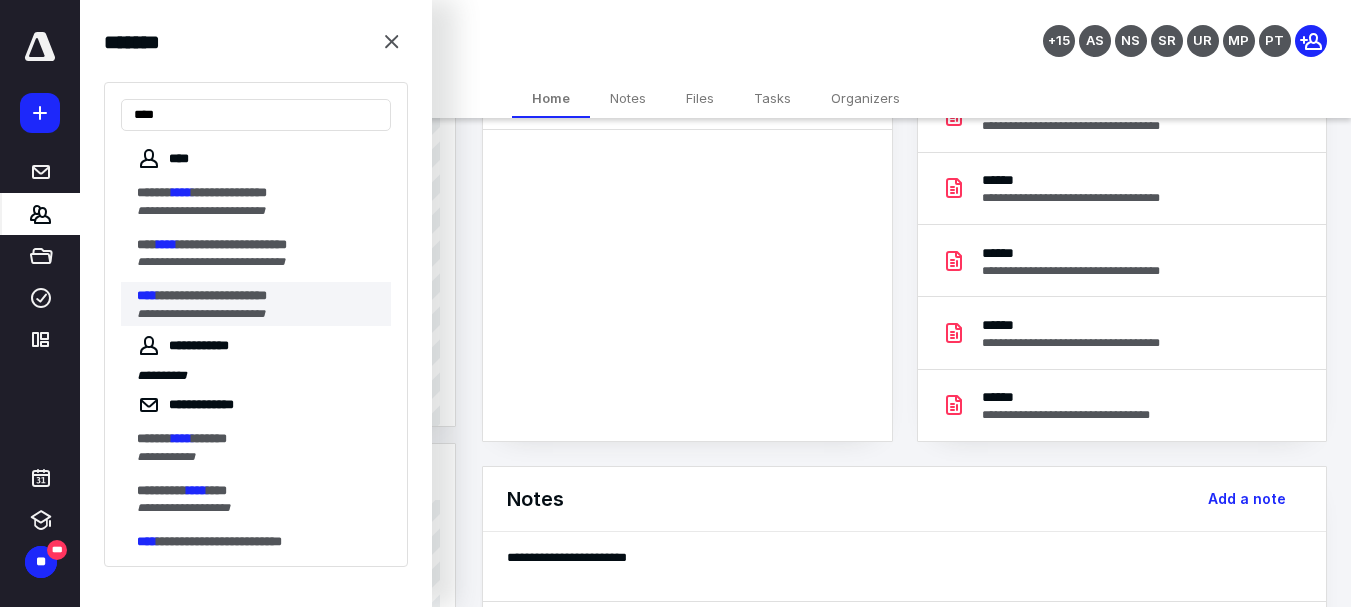 type on "****" 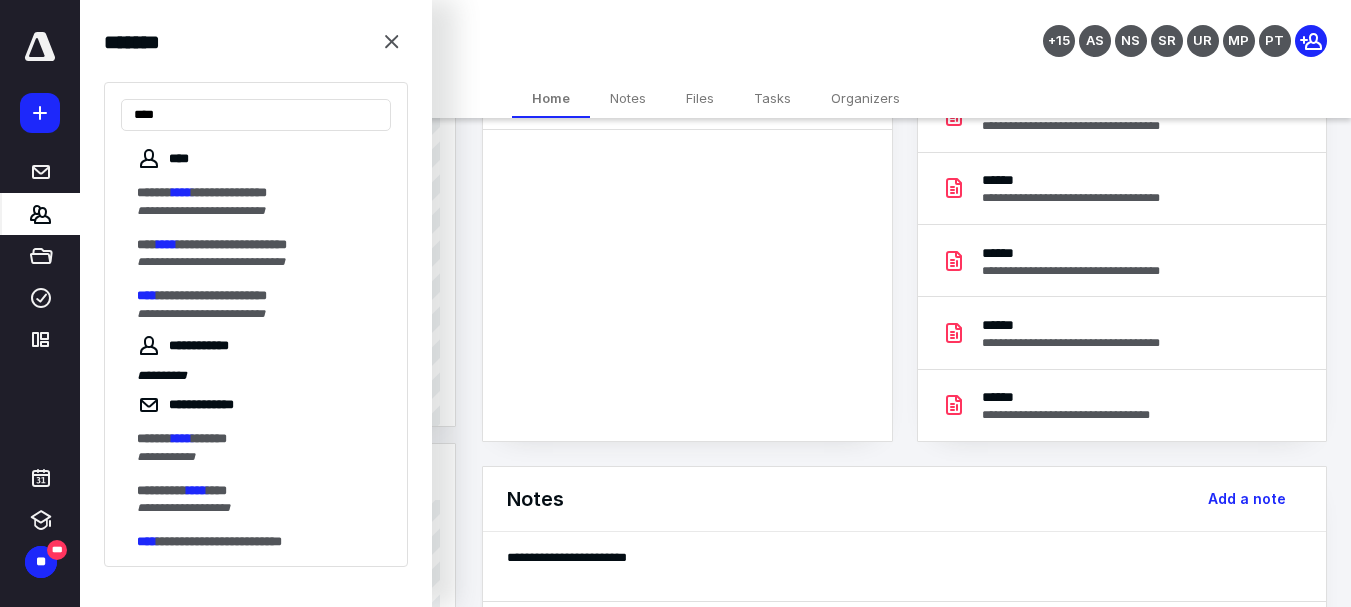 scroll, scrollTop: 0, scrollLeft: 0, axis: both 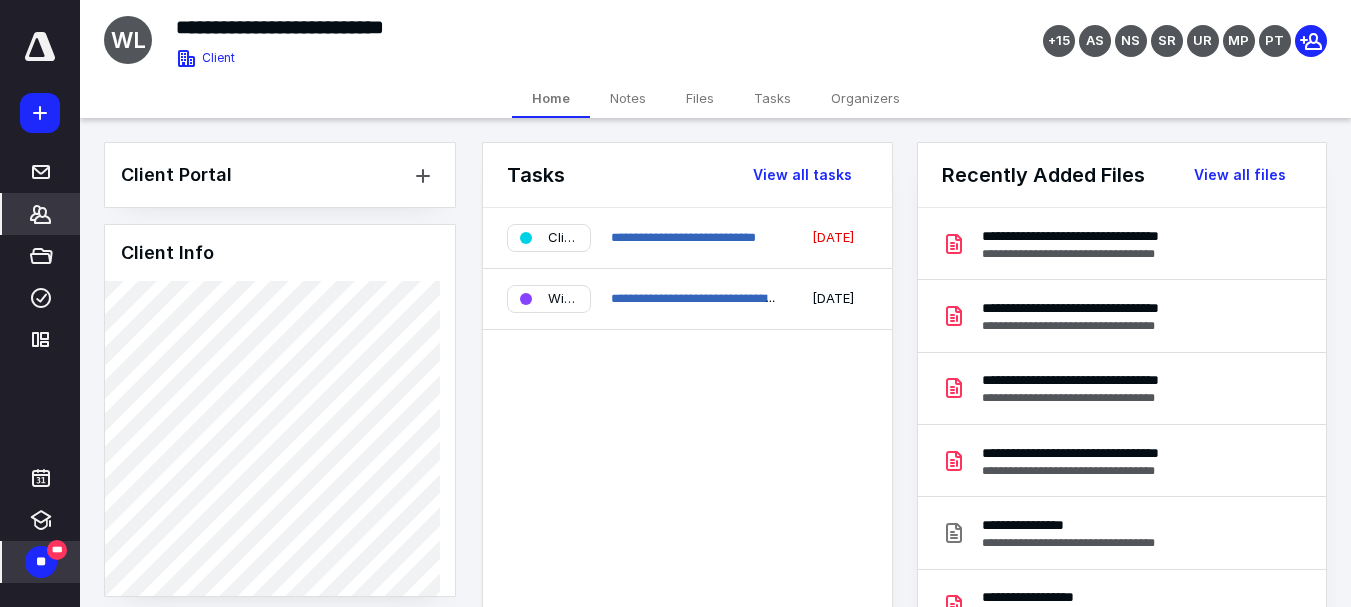 click on "**" at bounding box center (41, 562) 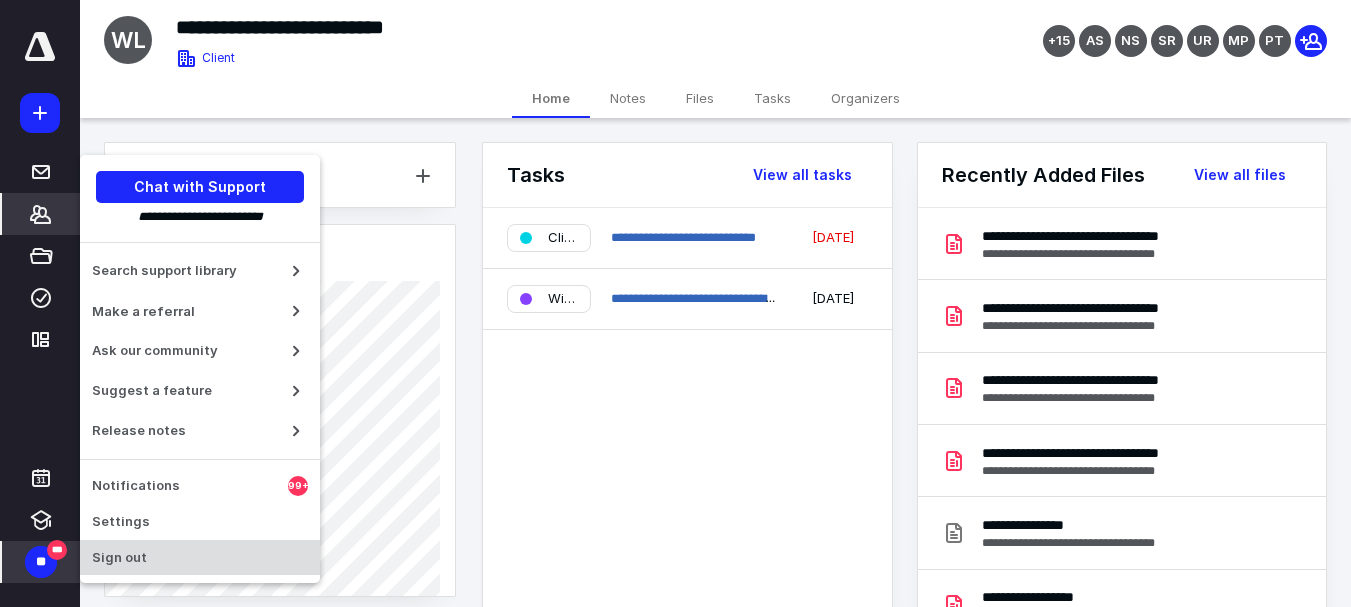 click on "Sign out" at bounding box center (200, 558) 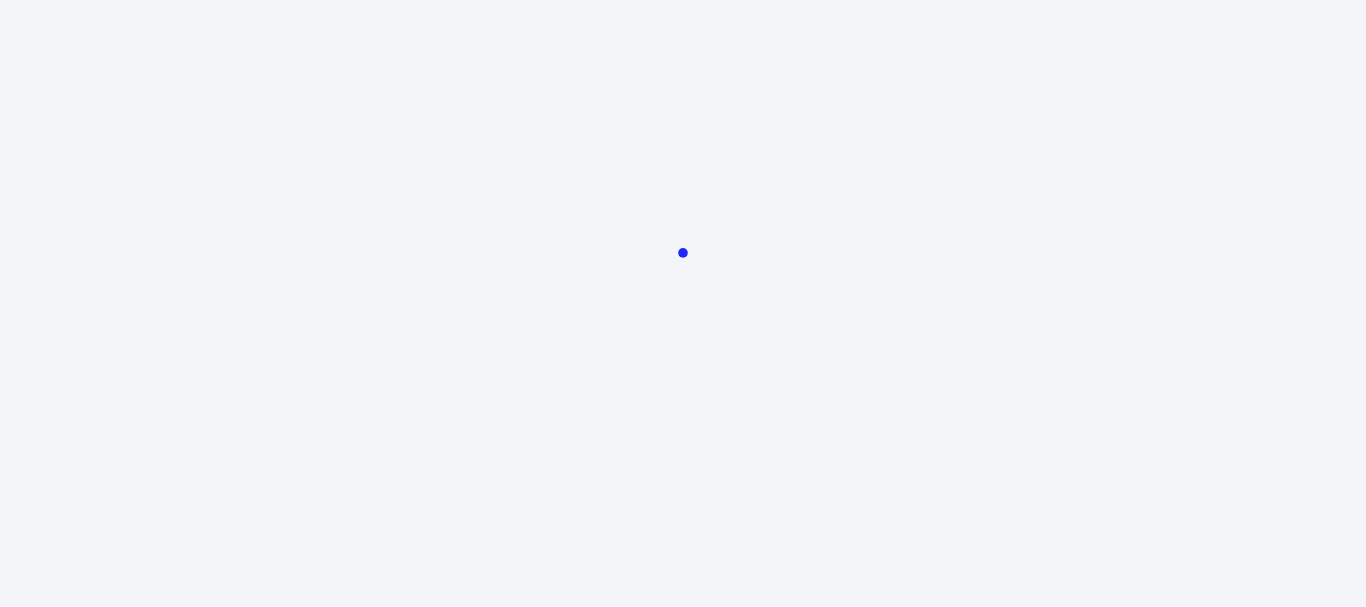 scroll, scrollTop: 0, scrollLeft: 0, axis: both 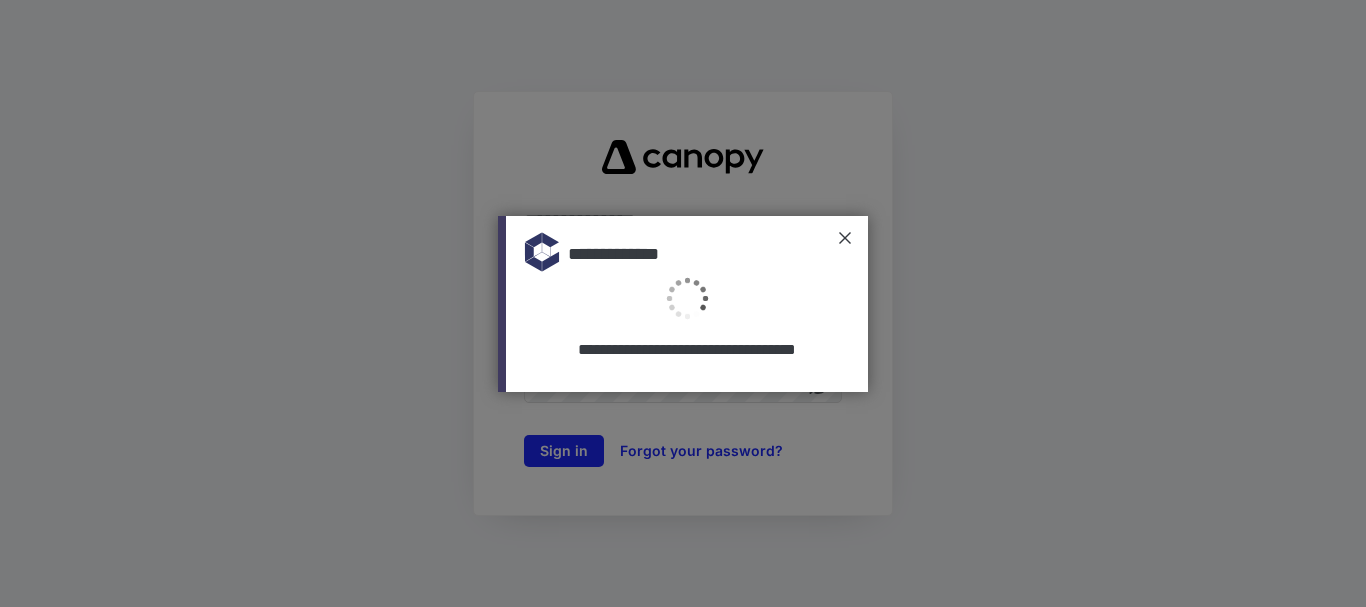 type on "**********" 